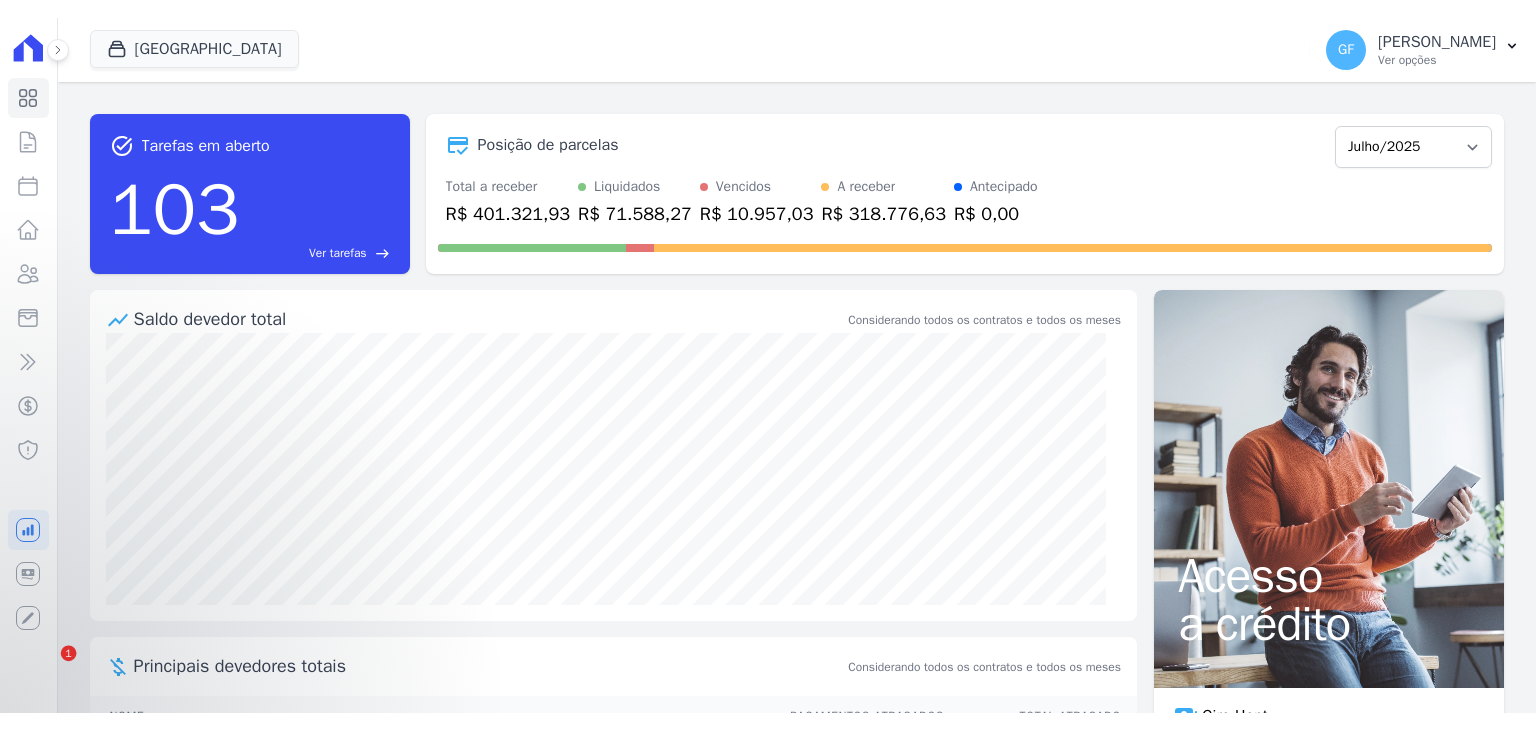 scroll, scrollTop: 0, scrollLeft: 0, axis: both 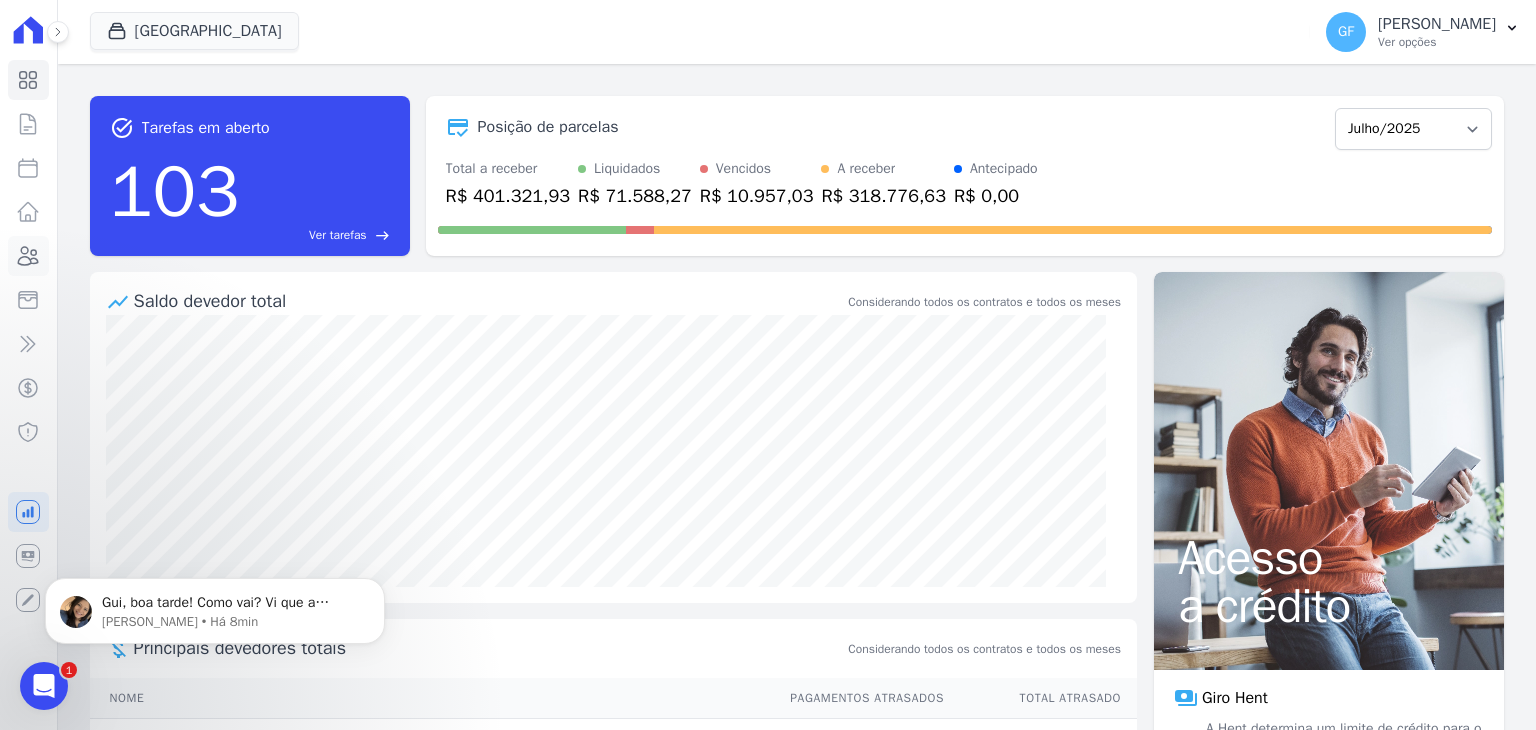 click 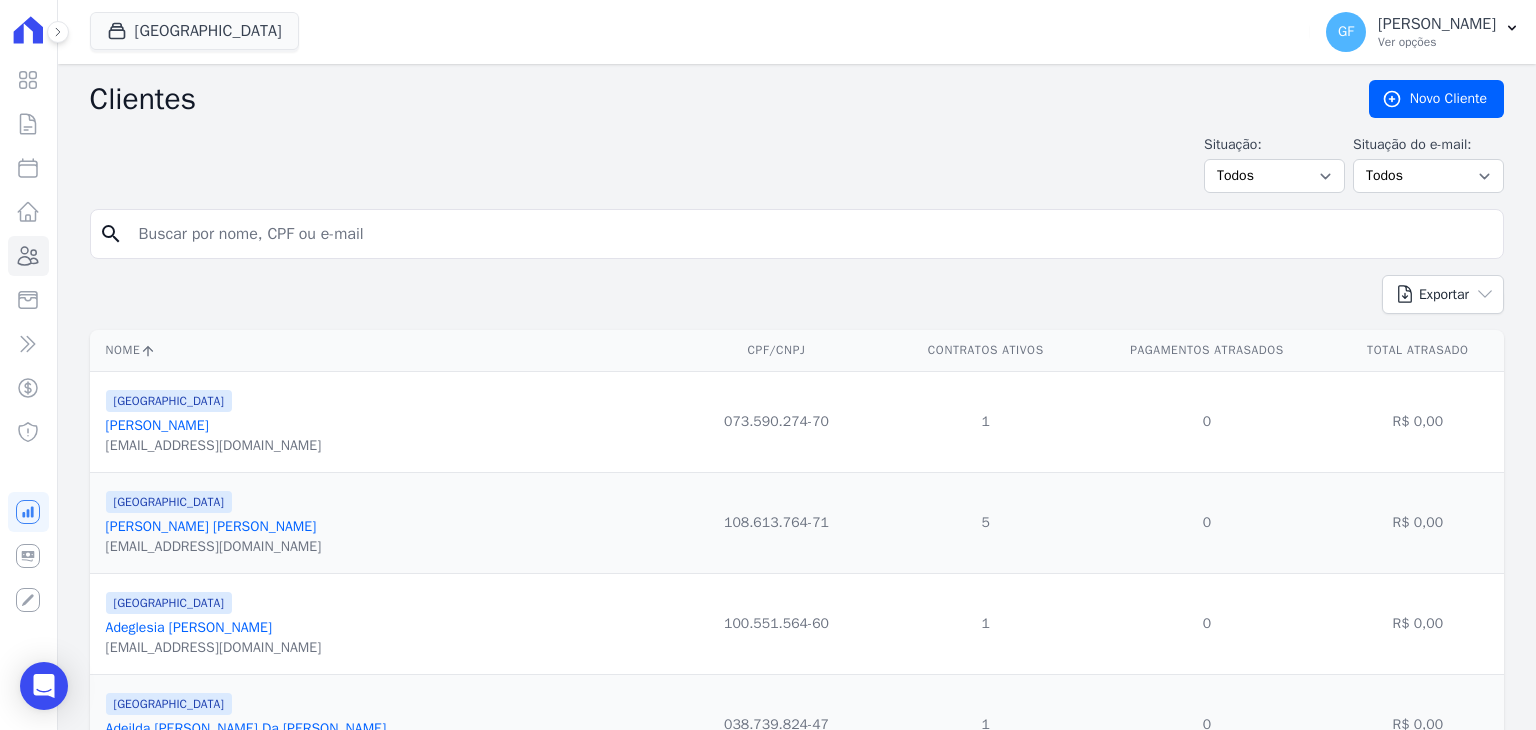 click at bounding box center (811, 234) 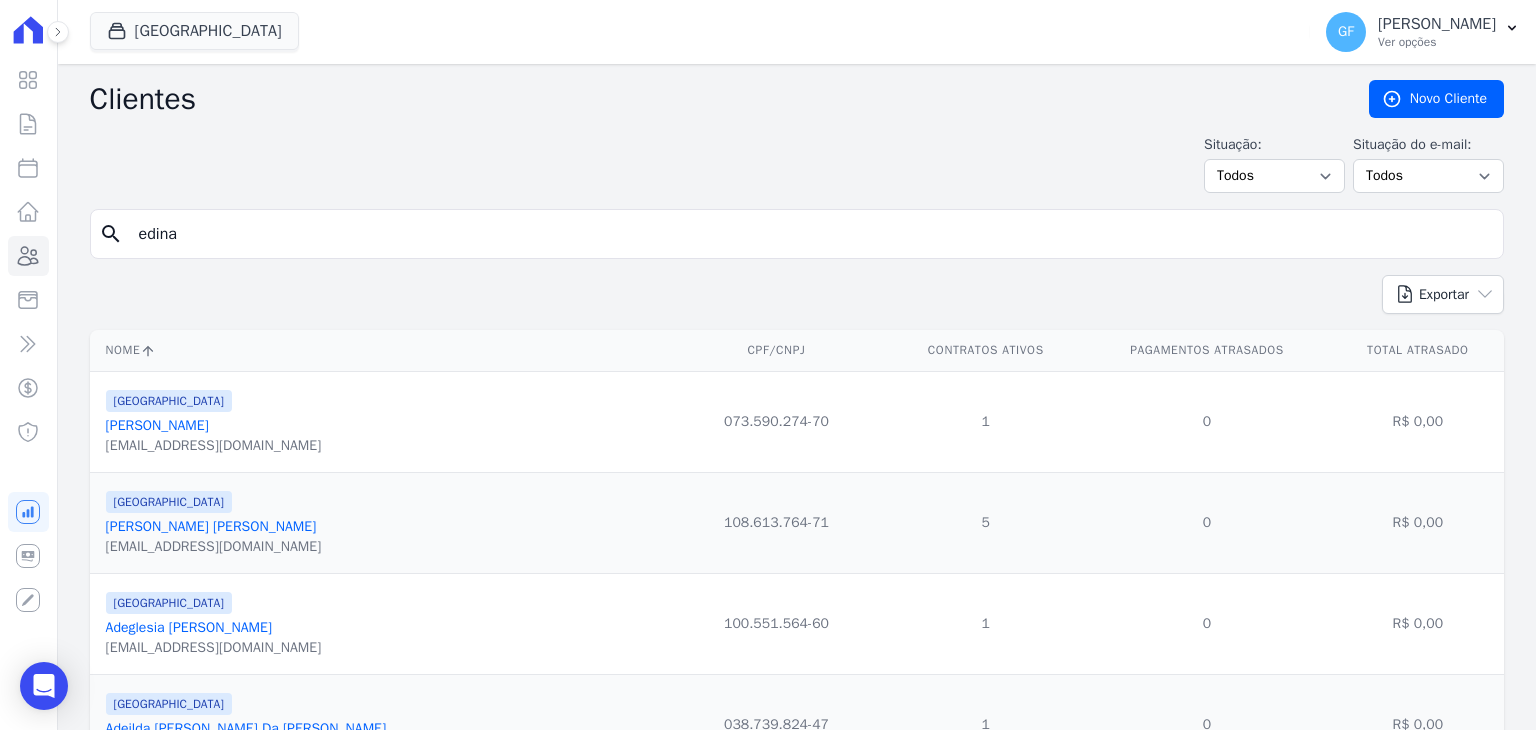 type on "edinalva soar" 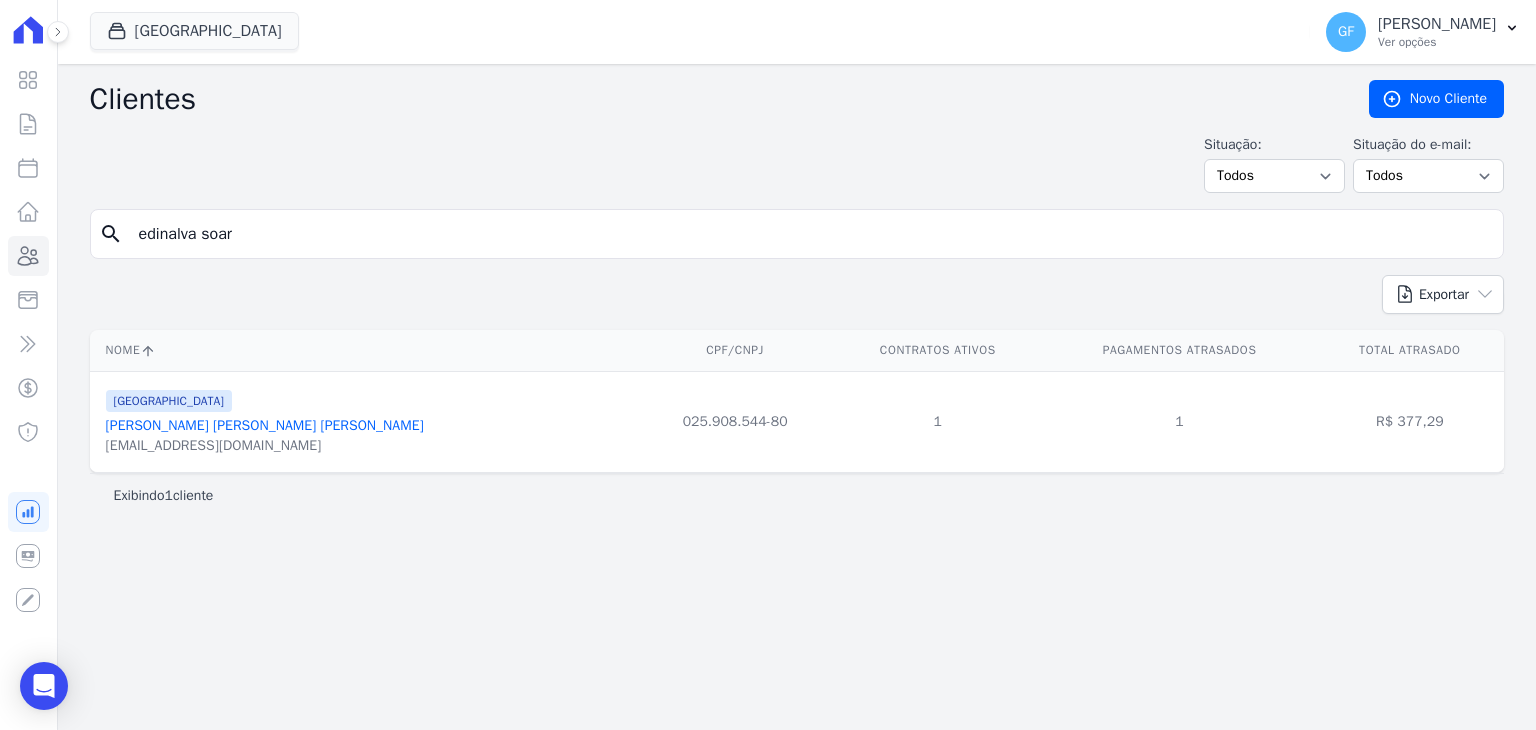 click on "Edinalva Soares Guedes Fonseca" at bounding box center (265, 425) 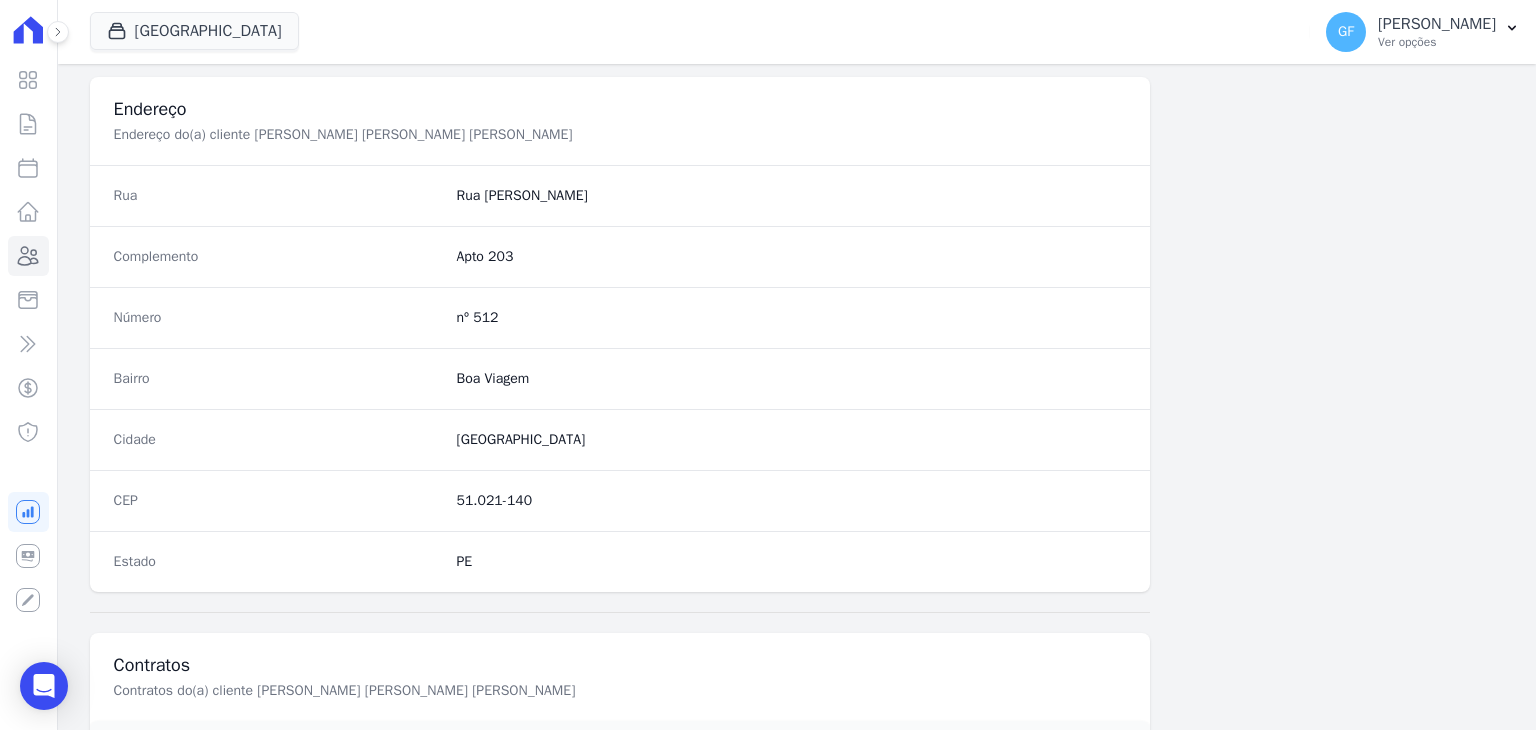 scroll, scrollTop: 1135, scrollLeft: 0, axis: vertical 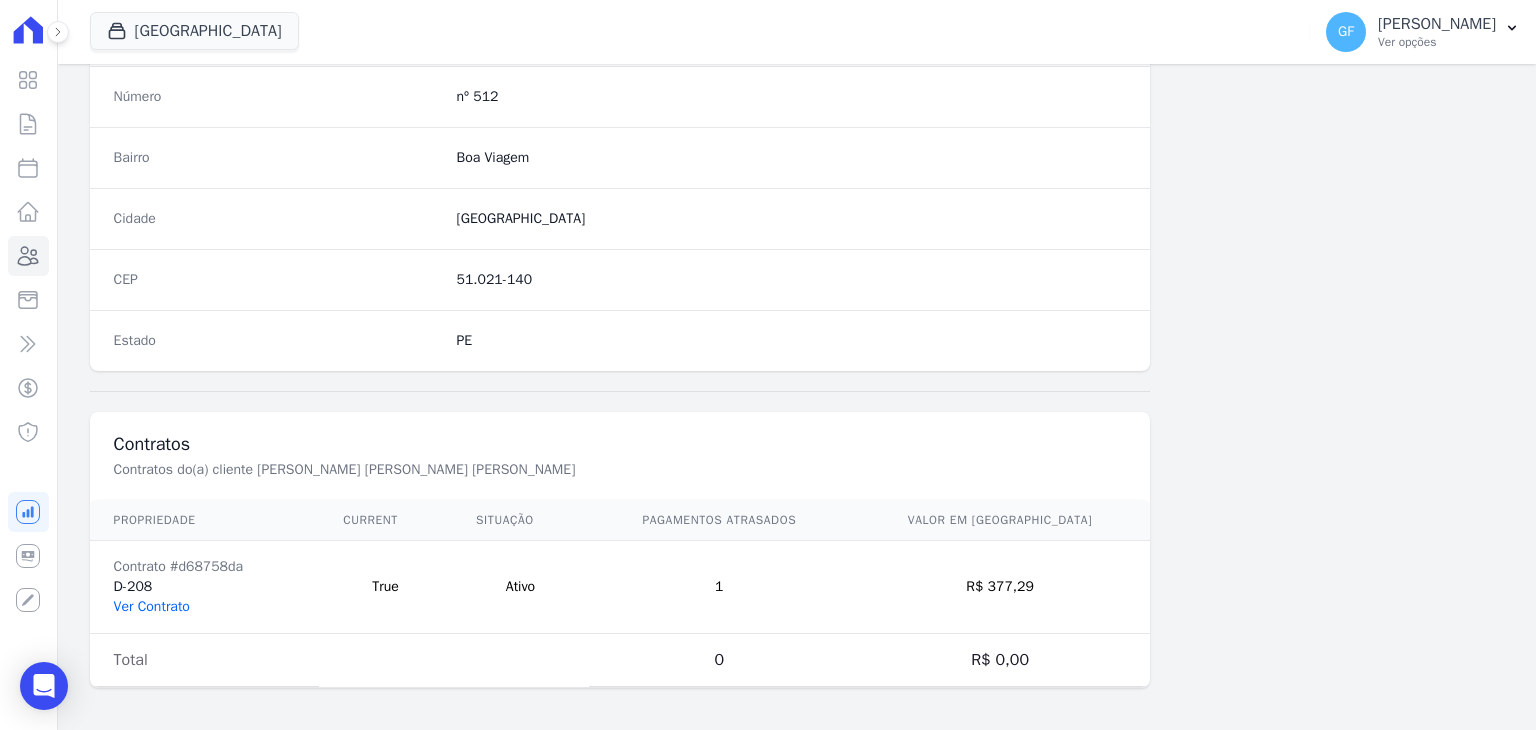 click on "Ver Contrato" at bounding box center (152, 606) 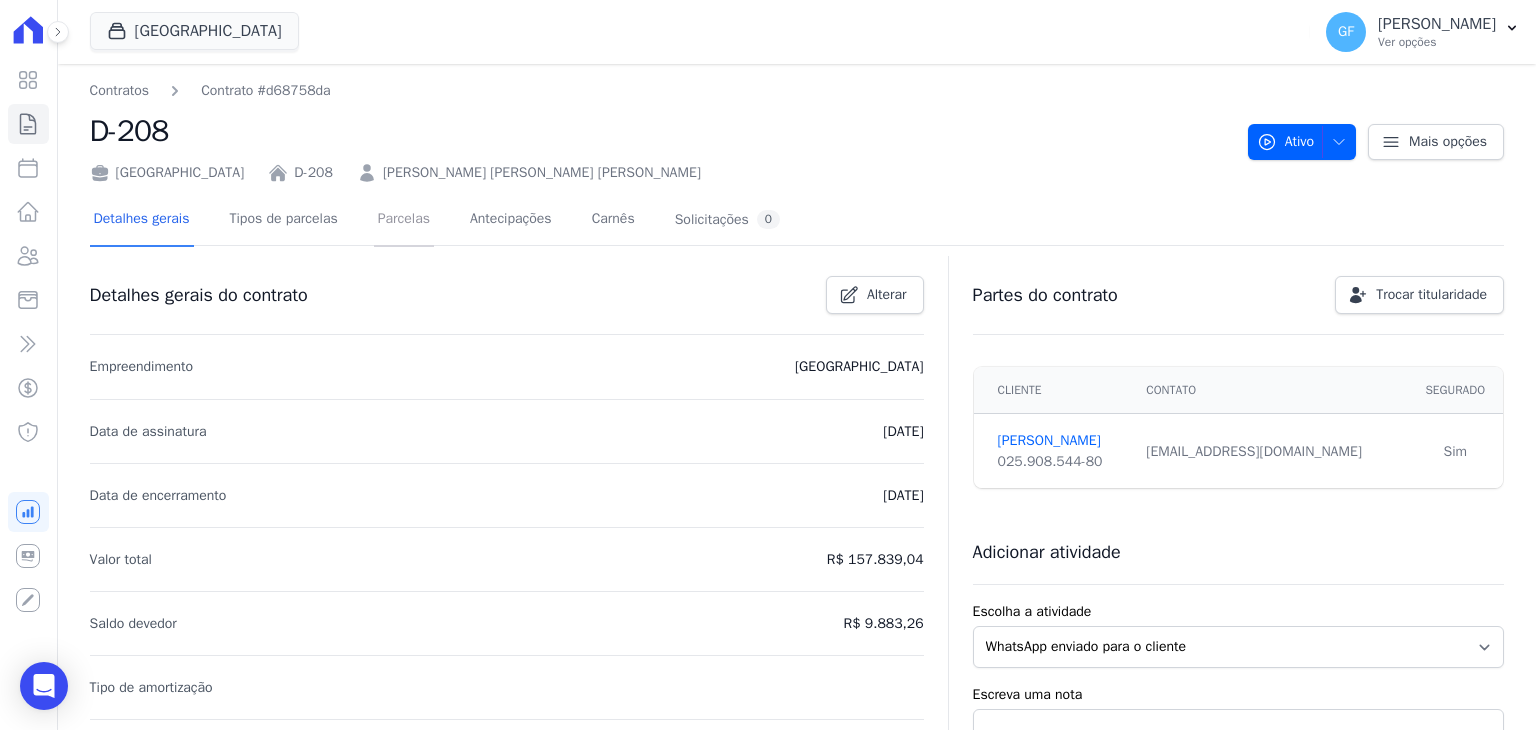 click on "Parcelas" at bounding box center [404, 220] 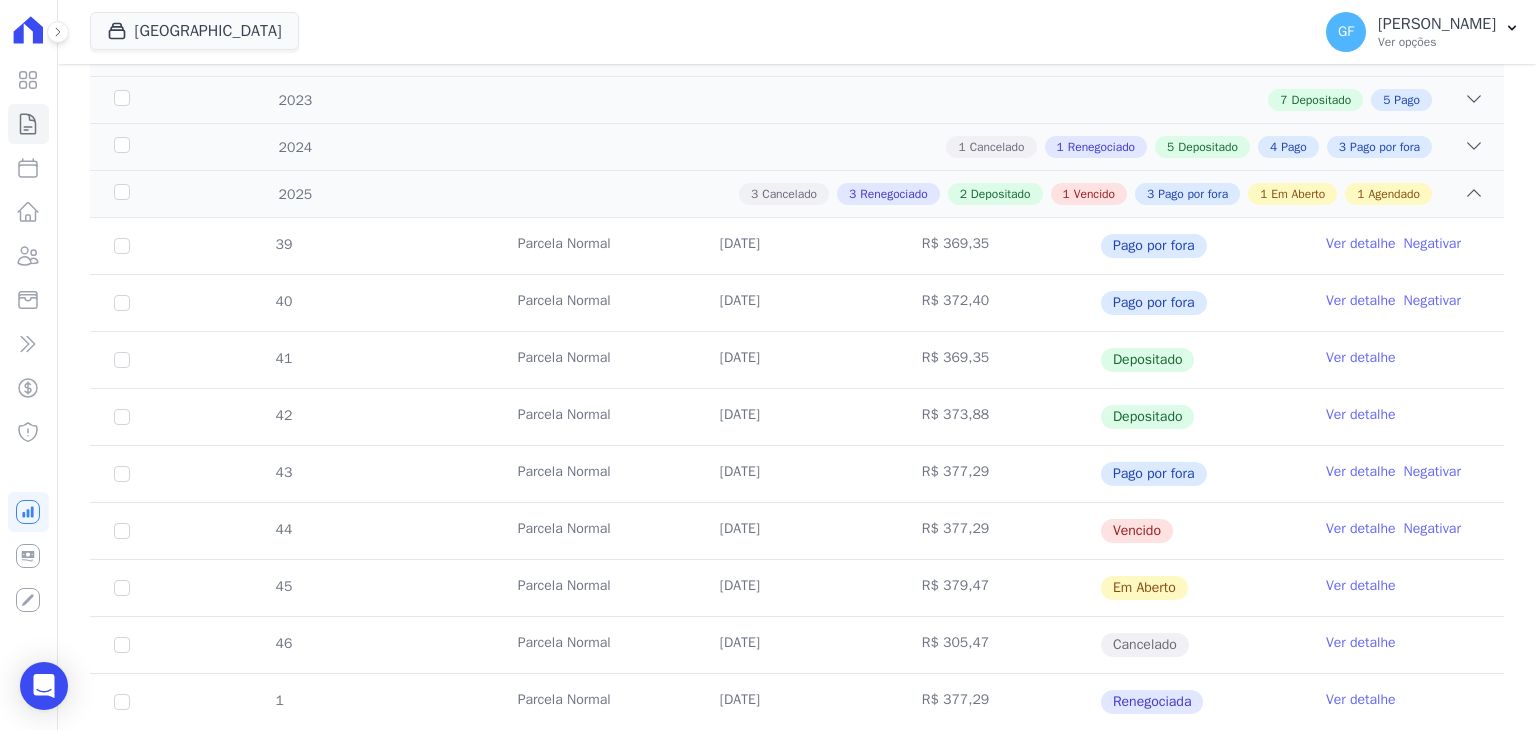scroll, scrollTop: 429, scrollLeft: 0, axis: vertical 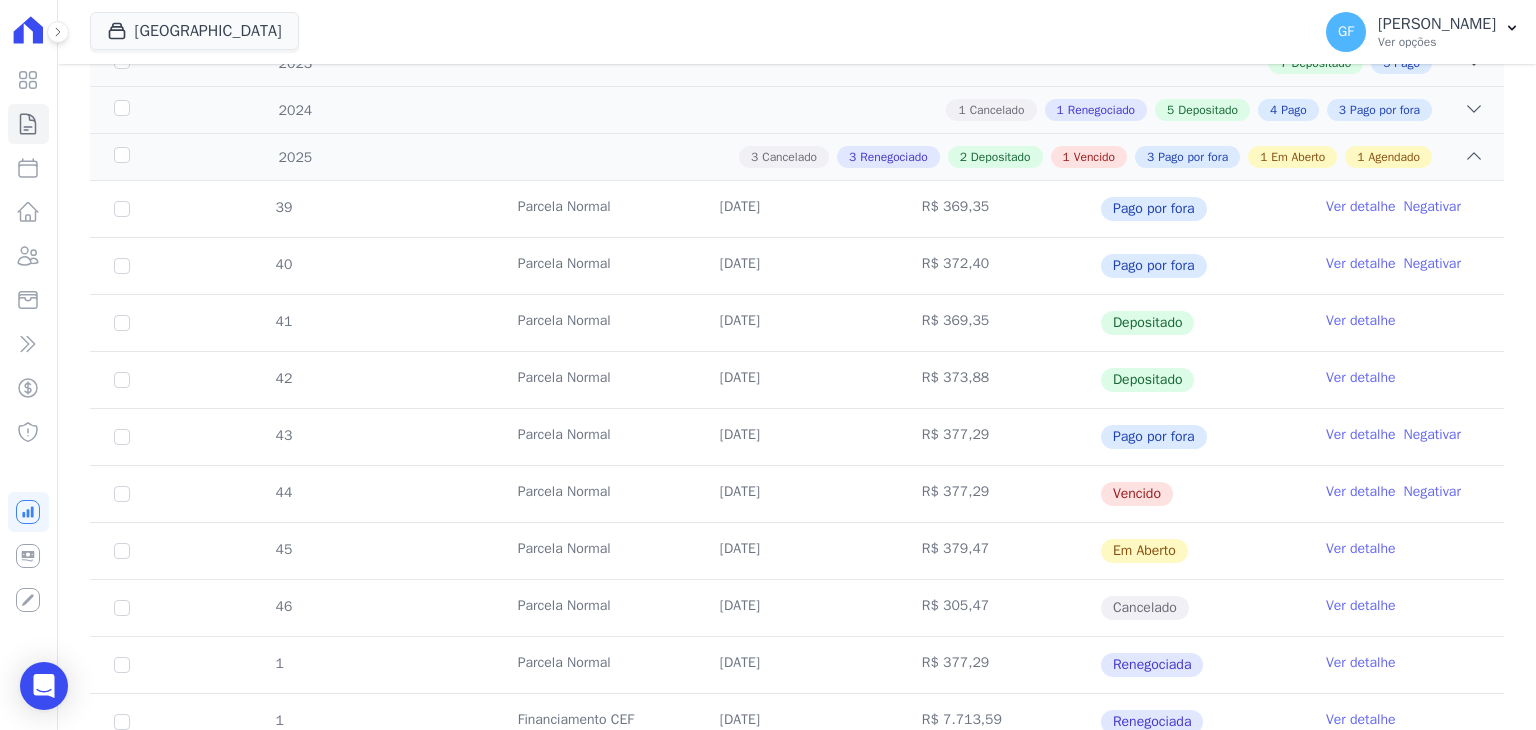 drag, startPoint x: 700, startPoint y: 508, endPoint x: 1097, endPoint y: 500, distance: 397.0806 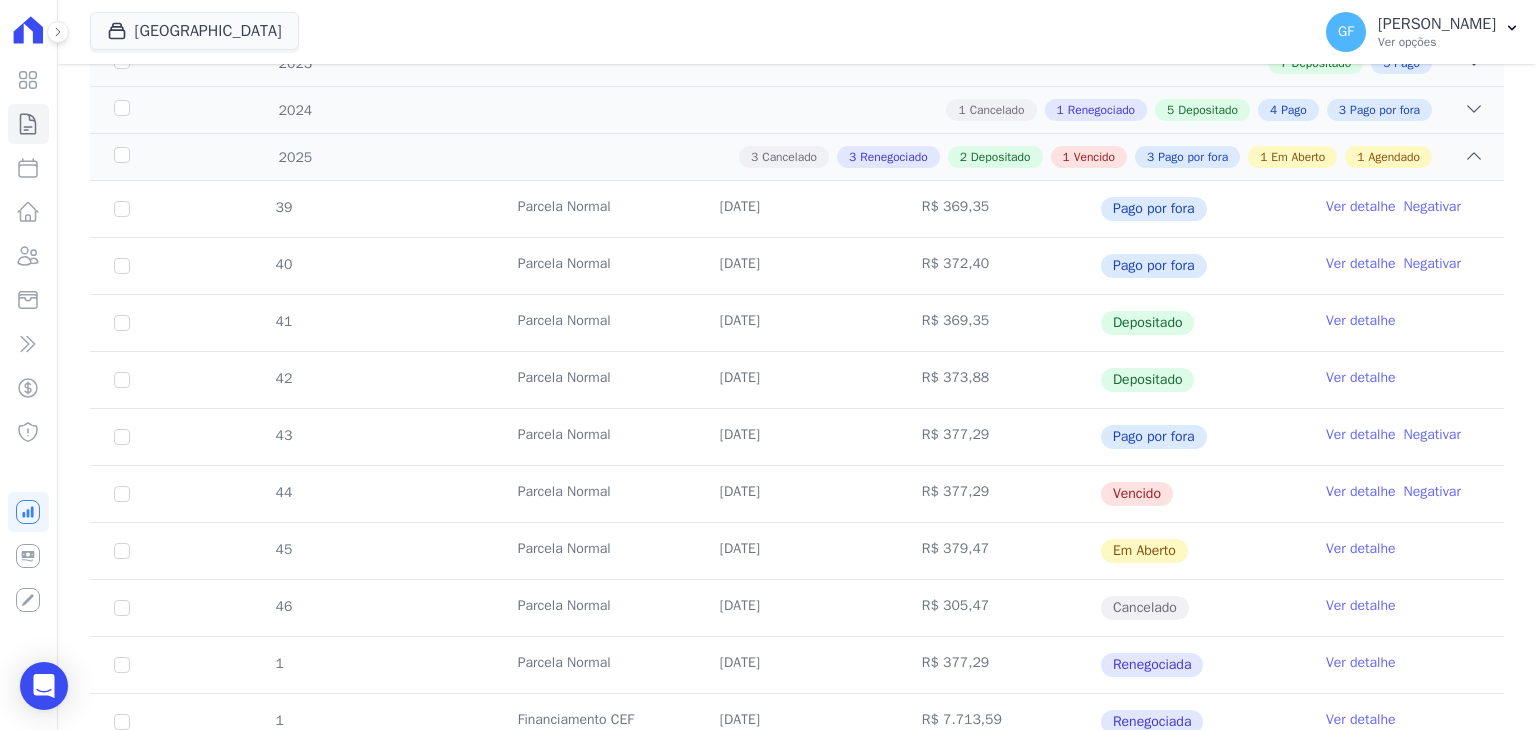 click on "Ver detalhe" at bounding box center (1361, 492) 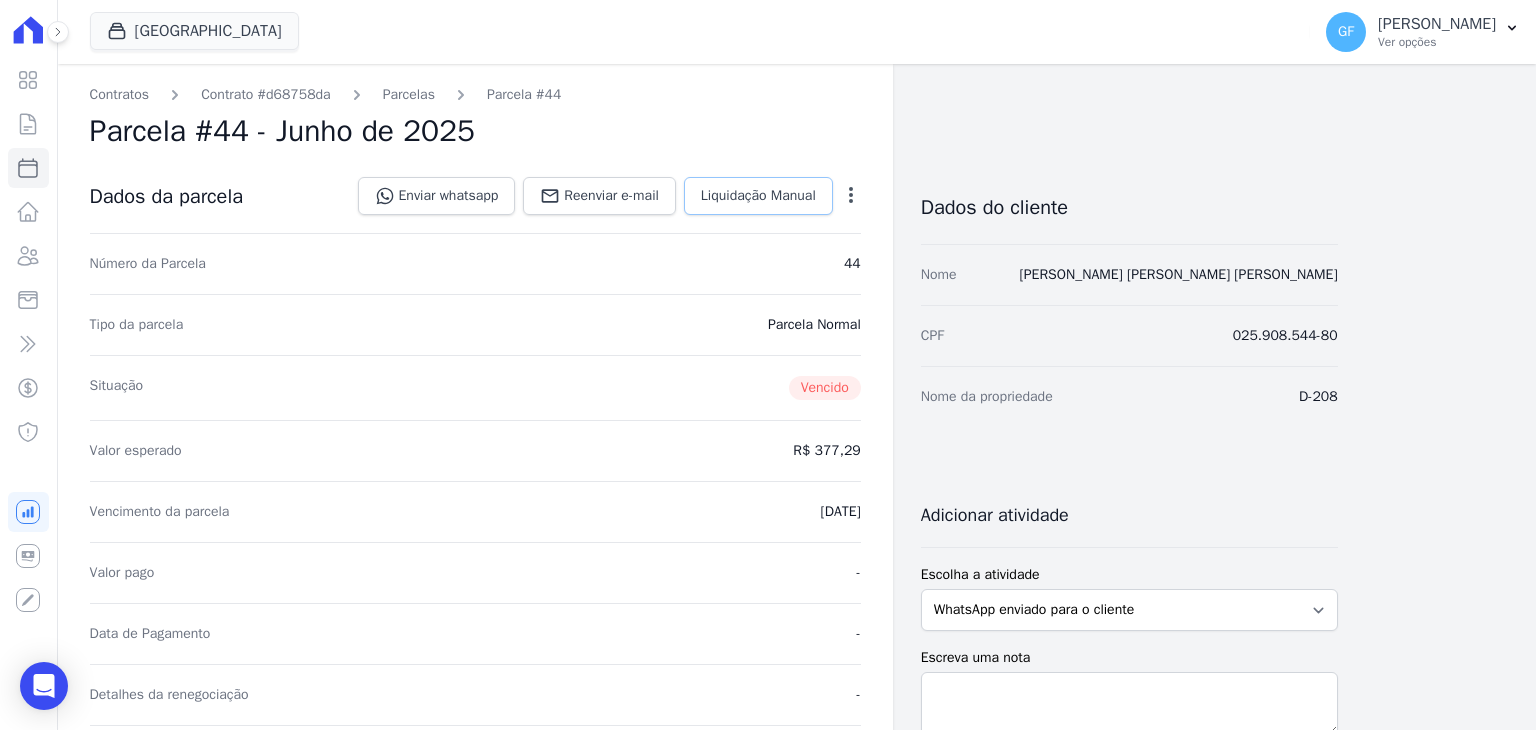 click on "Liquidação Manual" at bounding box center (758, 196) 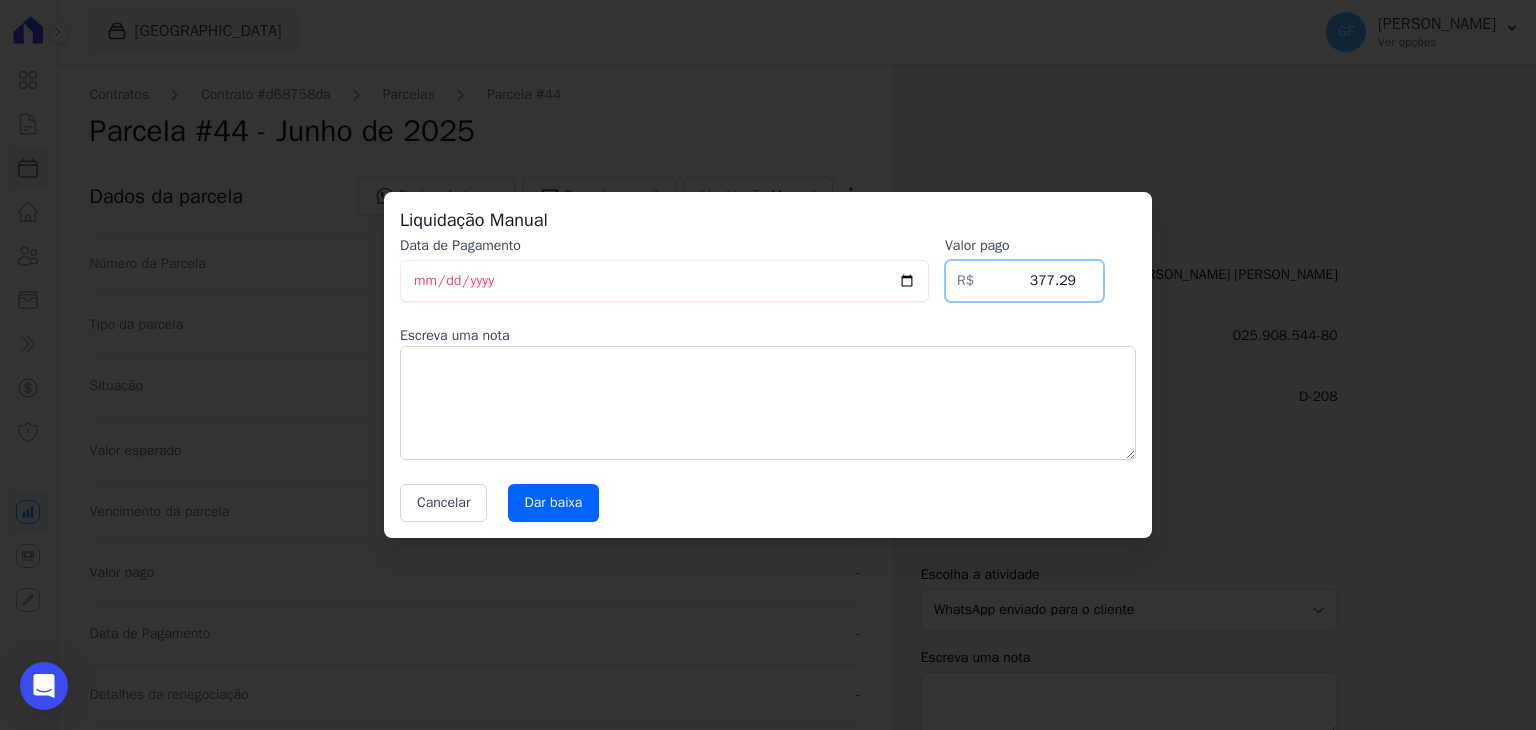 drag, startPoint x: 1021, startPoint y: 291, endPoint x: 1160, endPoint y: 283, distance: 139.23003 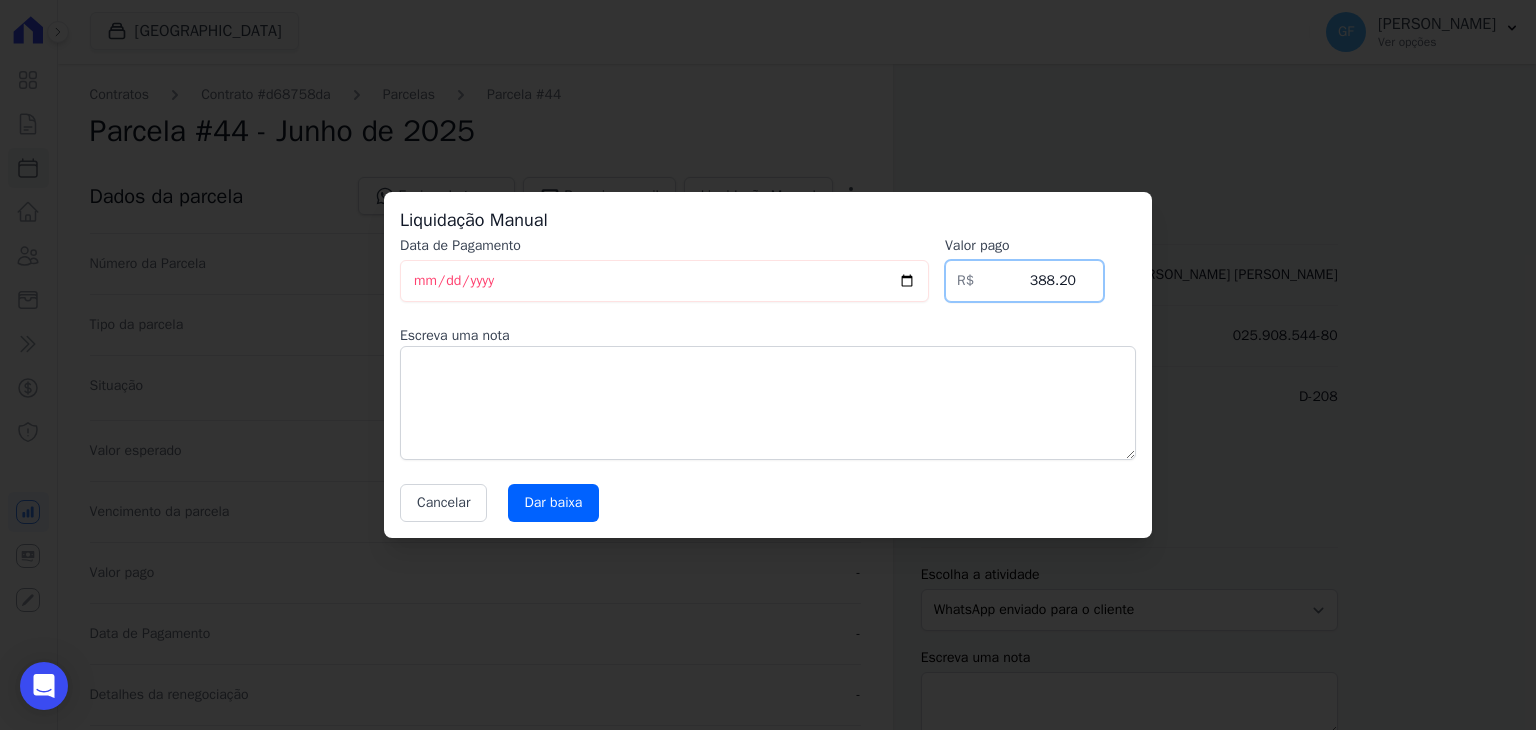 type on "388.20" 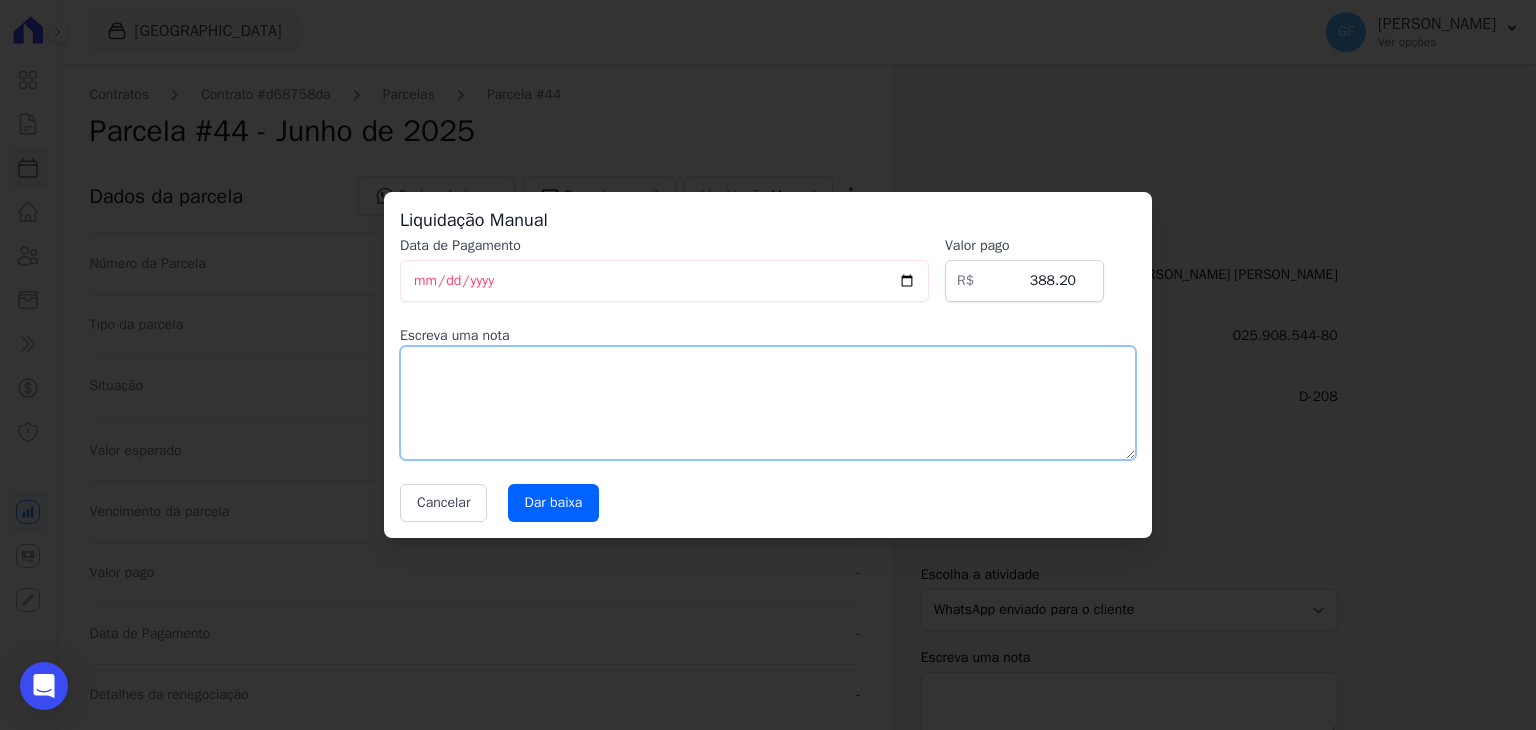 click at bounding box center [768, 403] 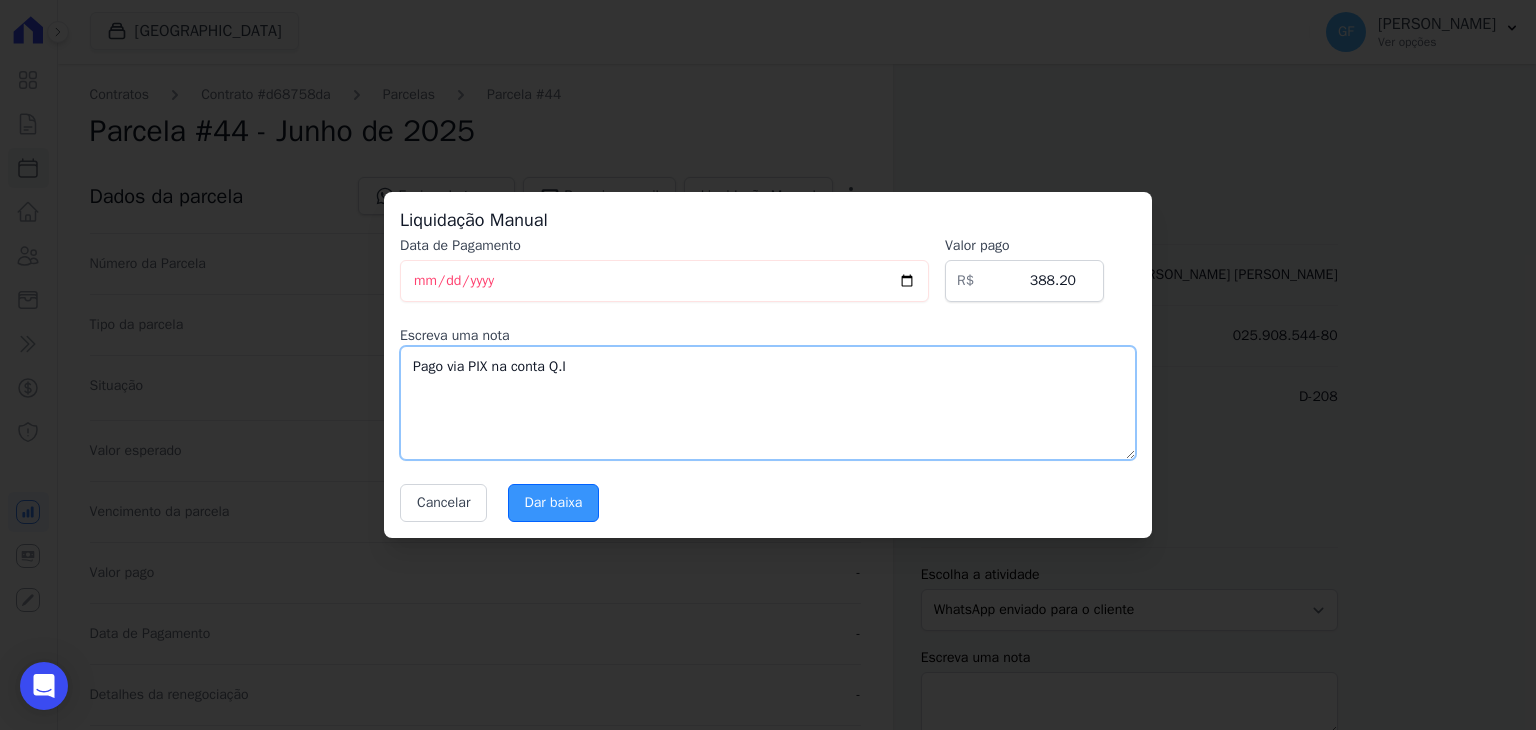 type on "Pago via PIX na conta Q.I" 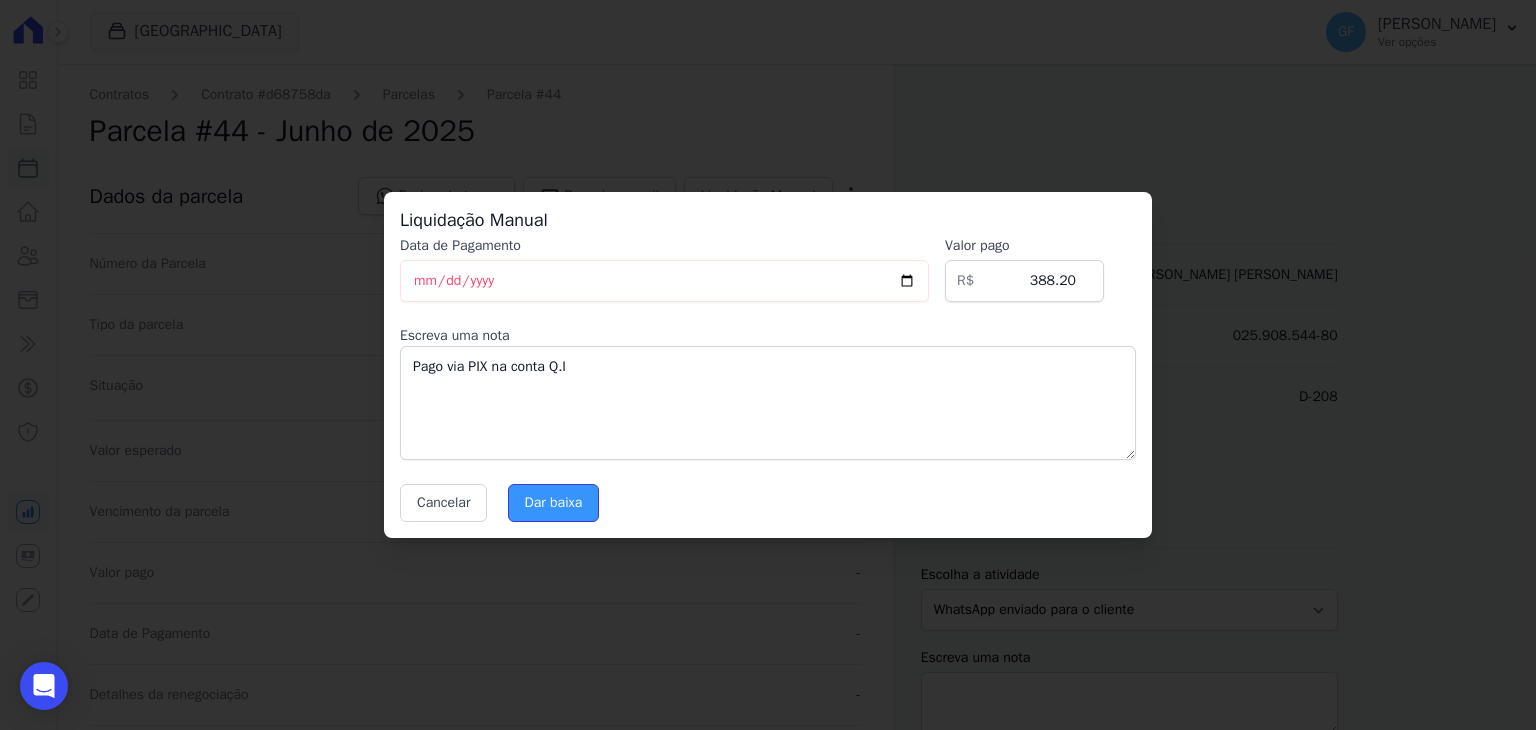 click on "Dar baixa" at bounding box center (554, 503) 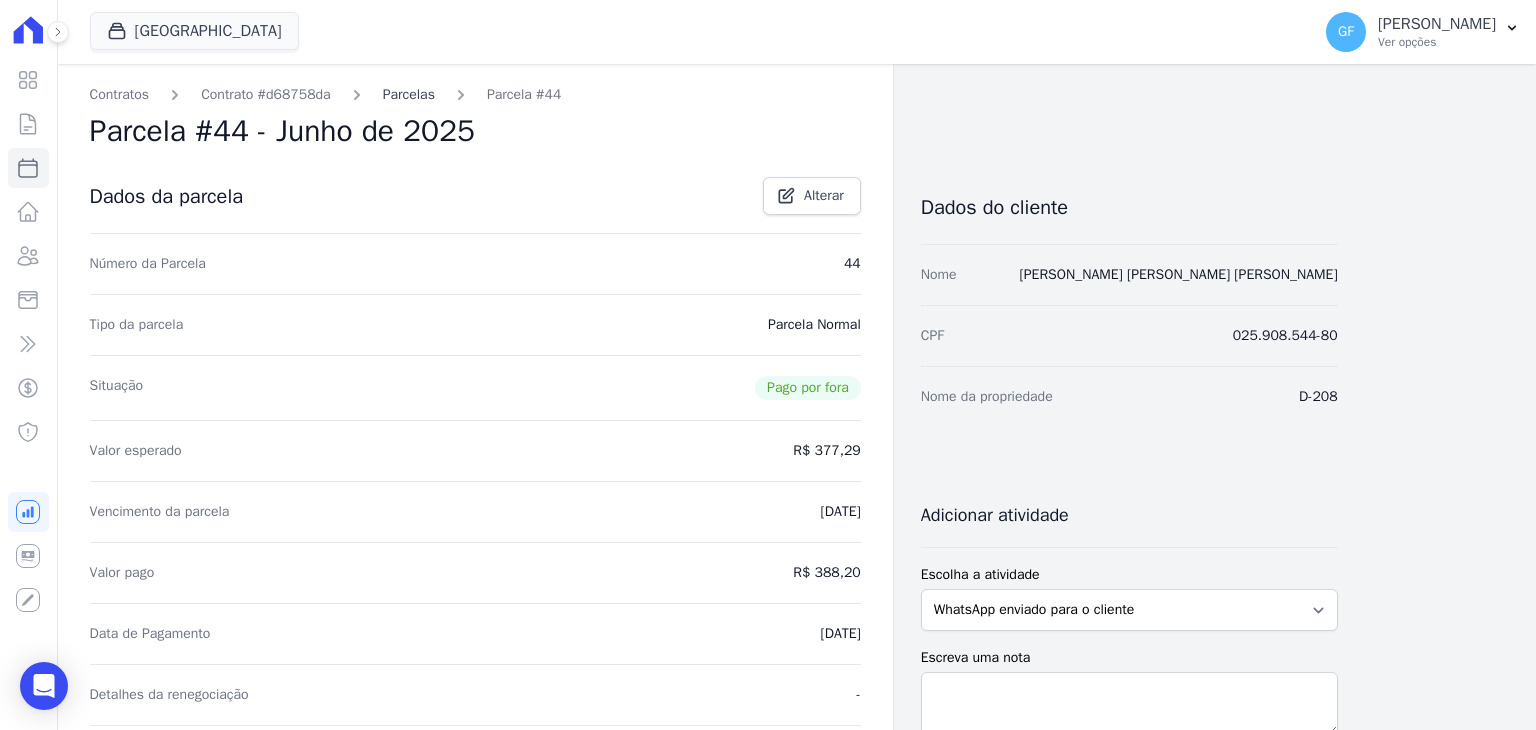 click on "Parcelas" at bounding box center [409, 94] 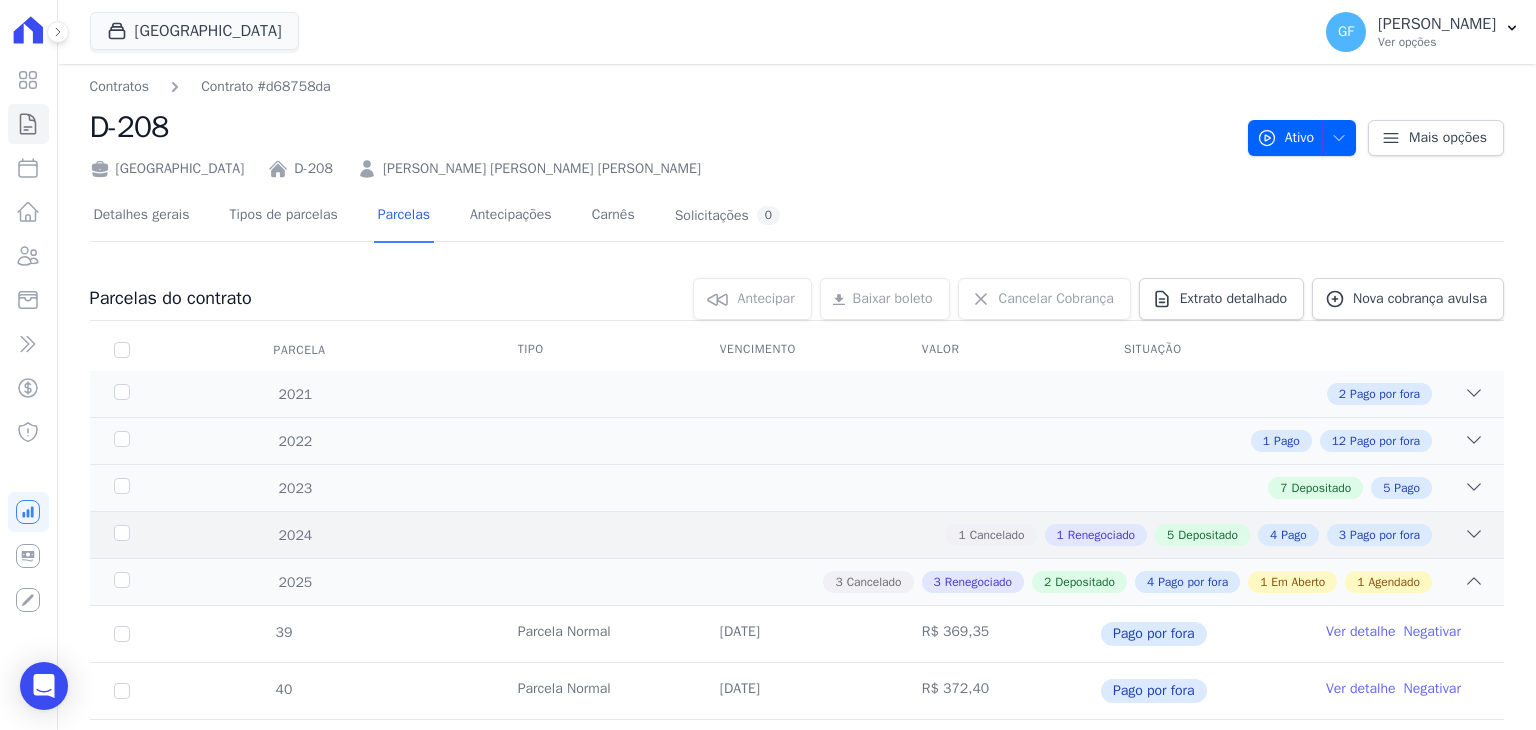 scroll, scrollTop: 0, scrollLeft: 0, axis: both 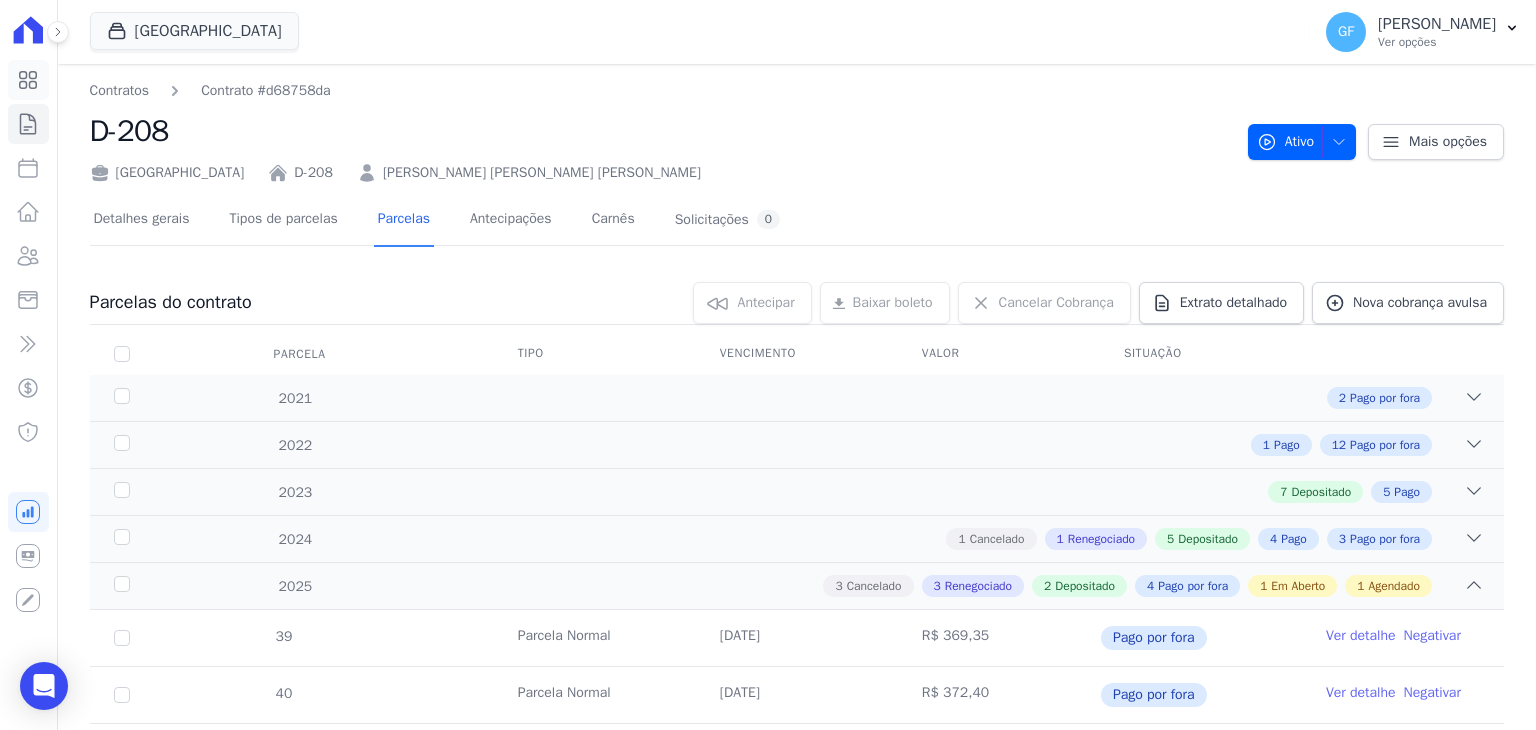 drag, startPoint x: 31, startPoint y: 84, endPoint x: 47, endPoint y: 78, distance: 17.088007 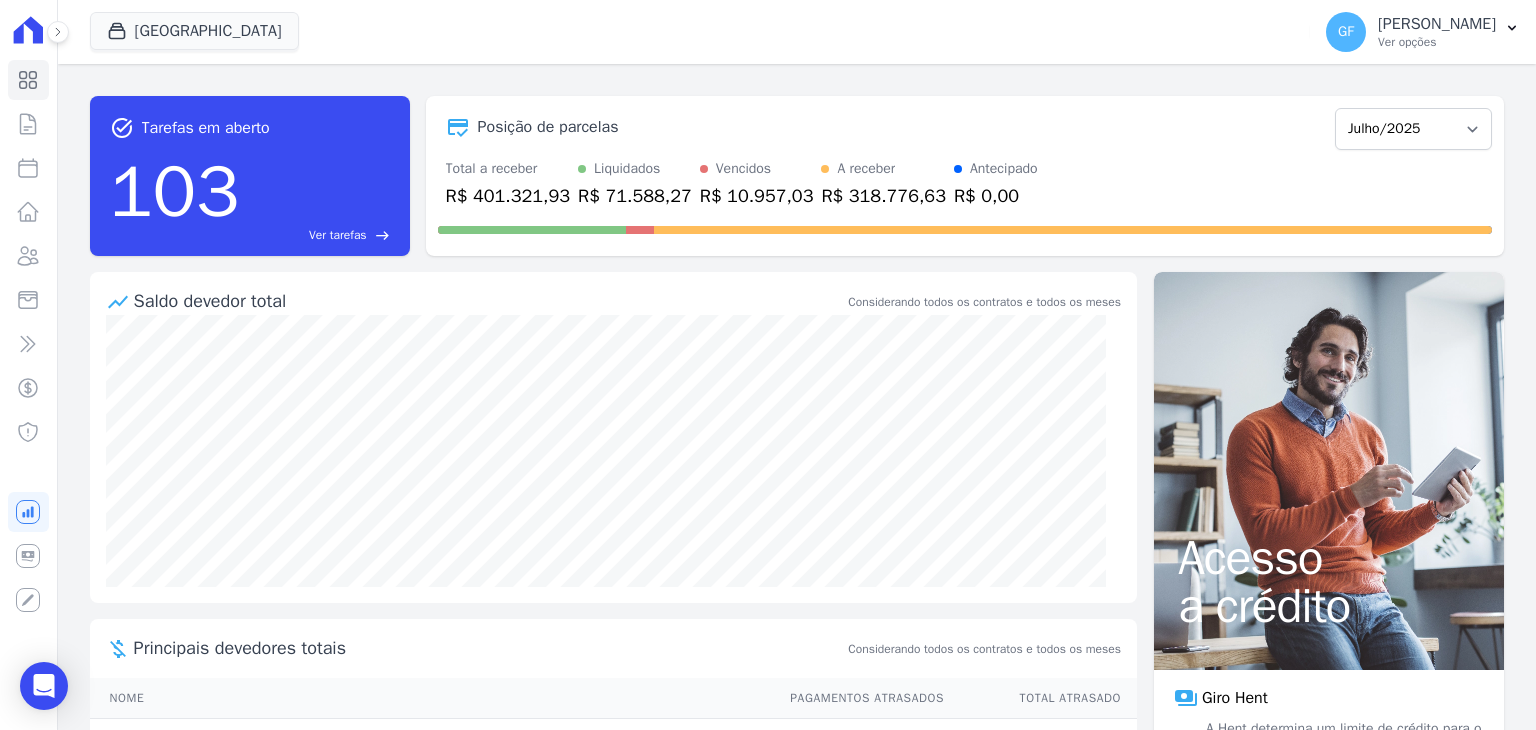 scroll, scrollTop: 0, scrollLeft: 0, axis: both 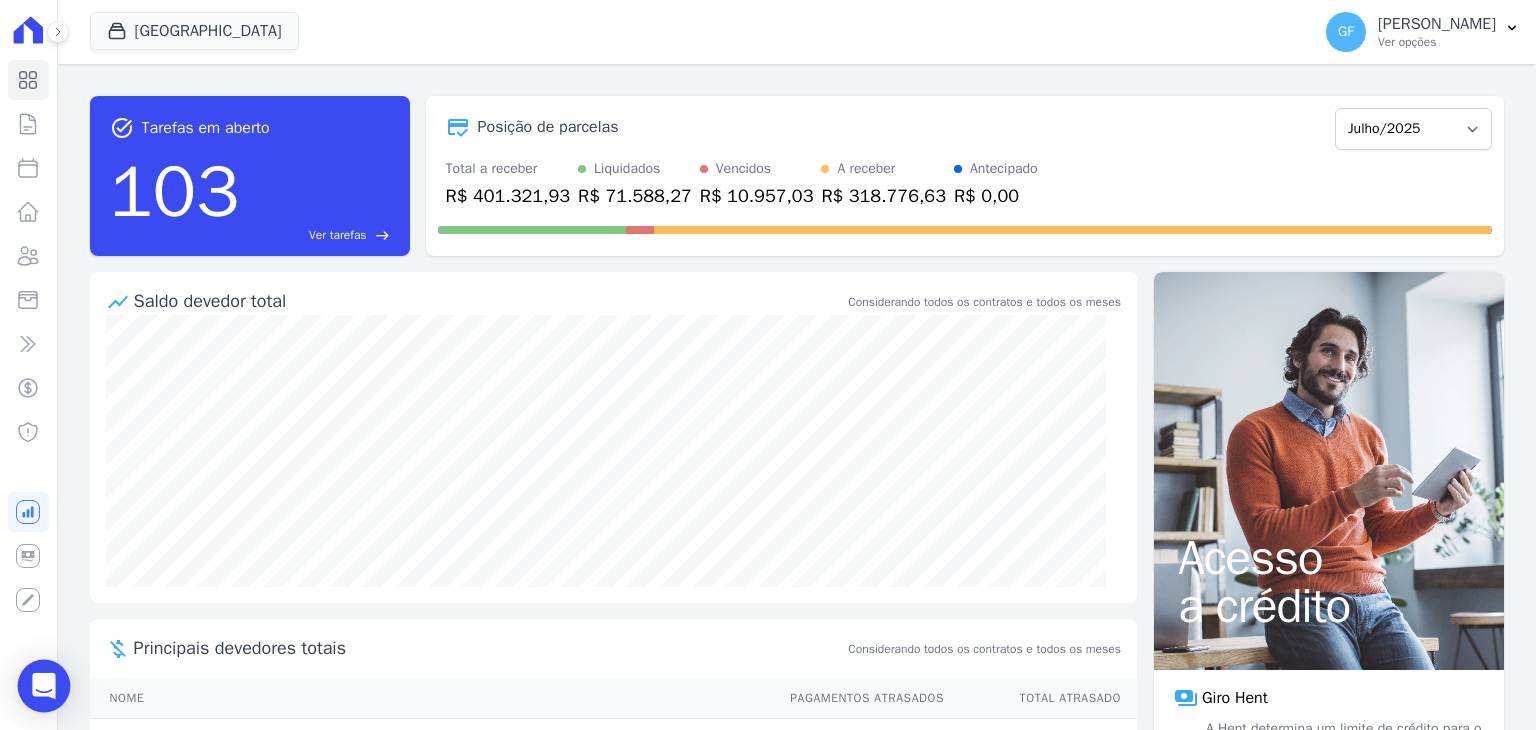 click at bounding box center [44, 686] 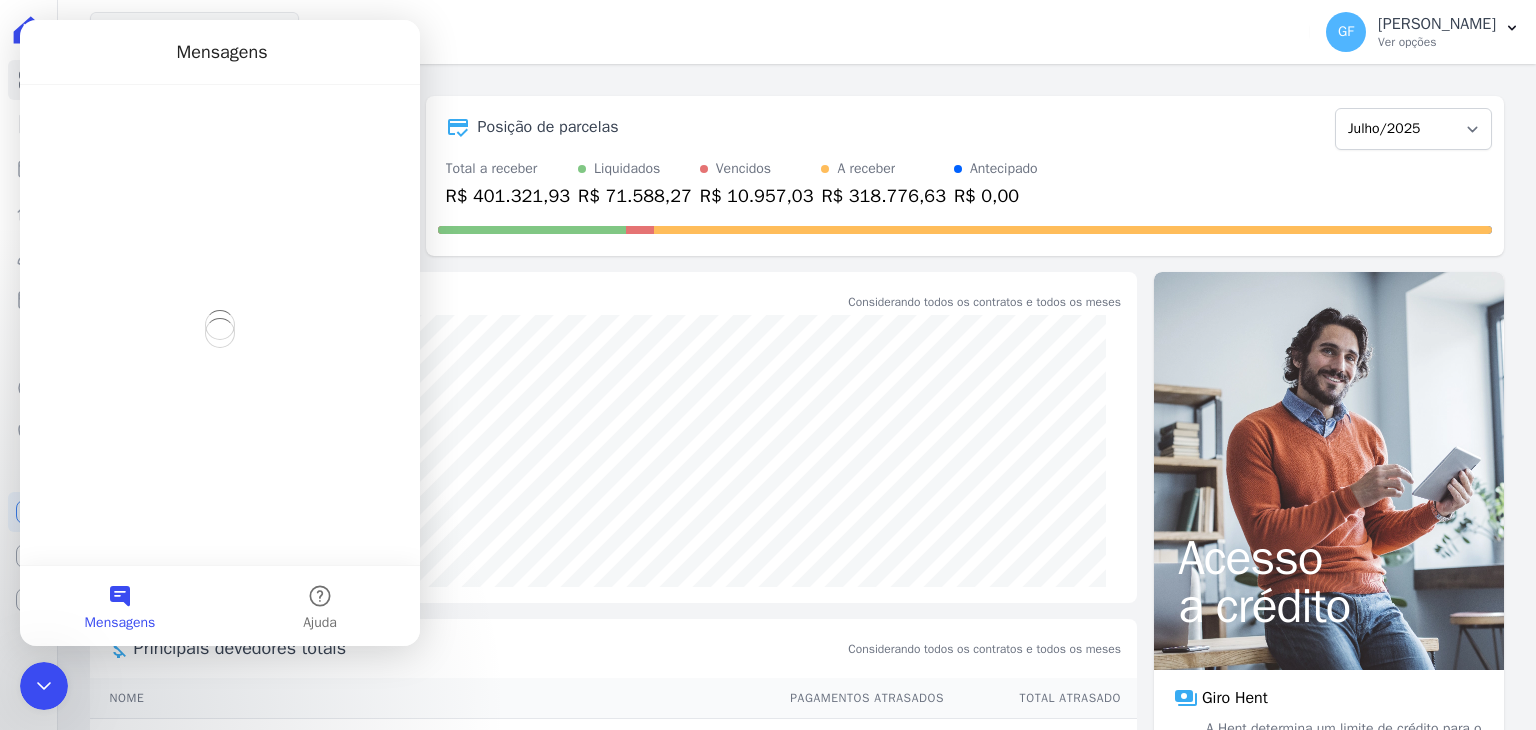 scroll, scrollTop: 0, scrollLeft: 0, axis: both 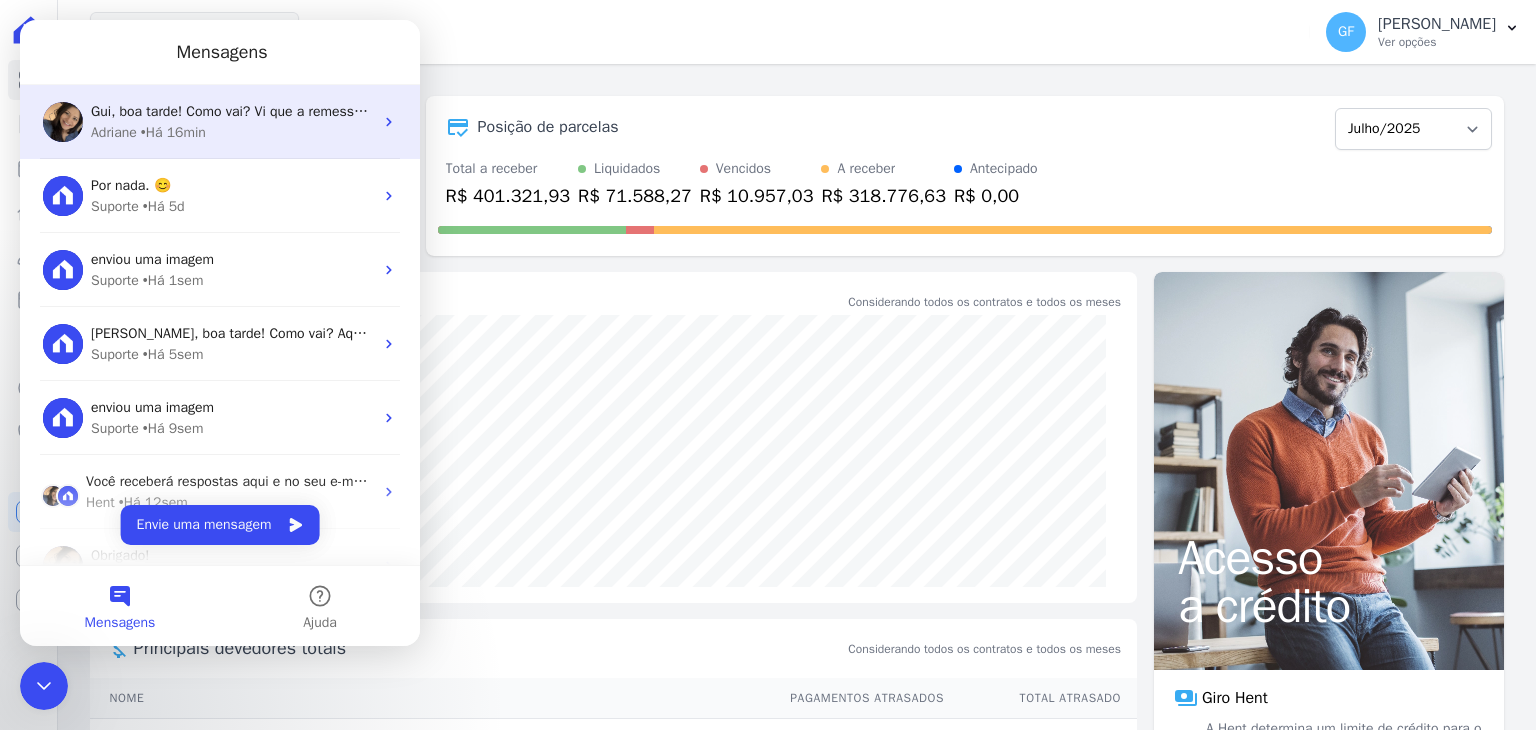 click on "Gui, boa tarde! Como vai?   Vi que a remessa foi aprovada e a cobrança emitida. ; )" at bounding box center [343, 111] 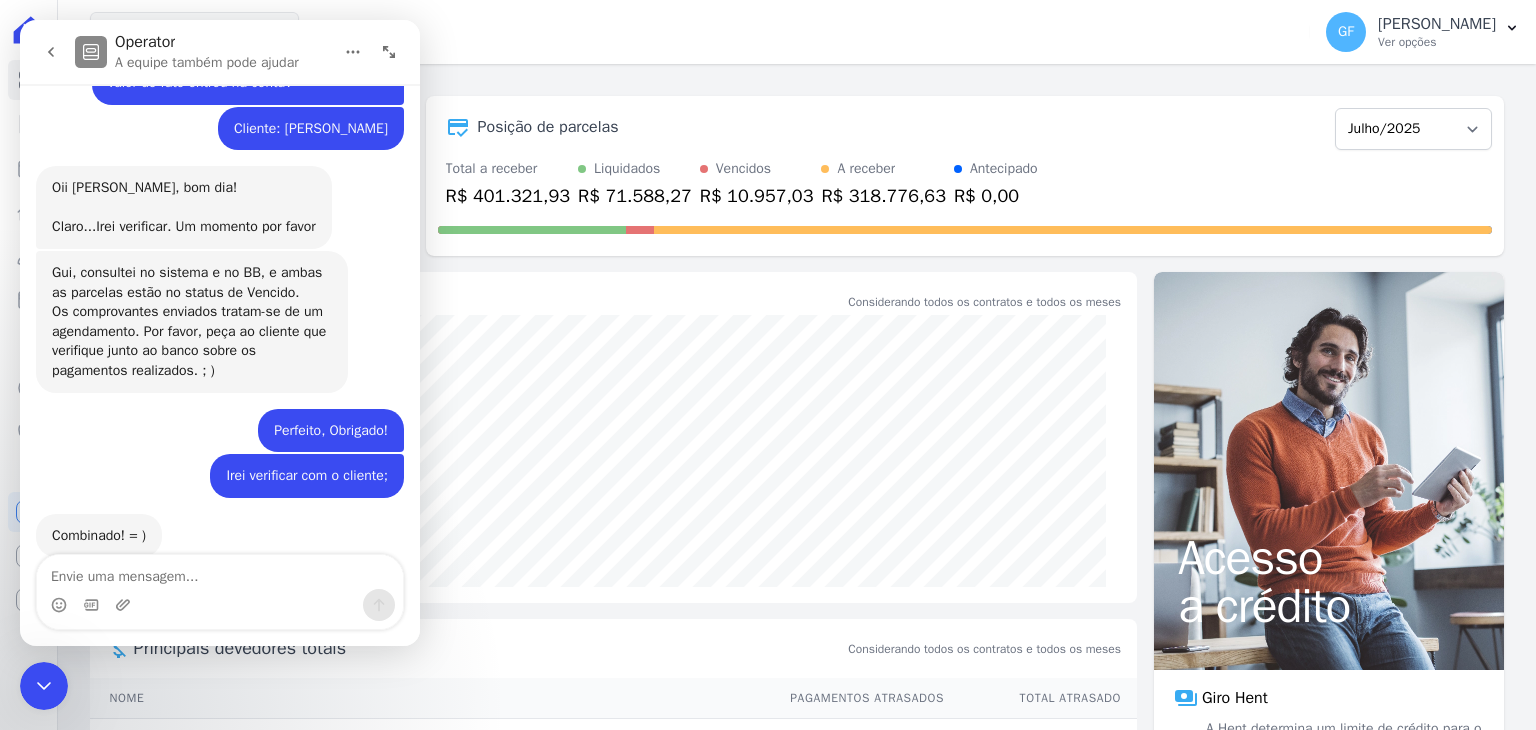 scroll, scrollTop: 13473, scrollLeft: 0, axis: vertical 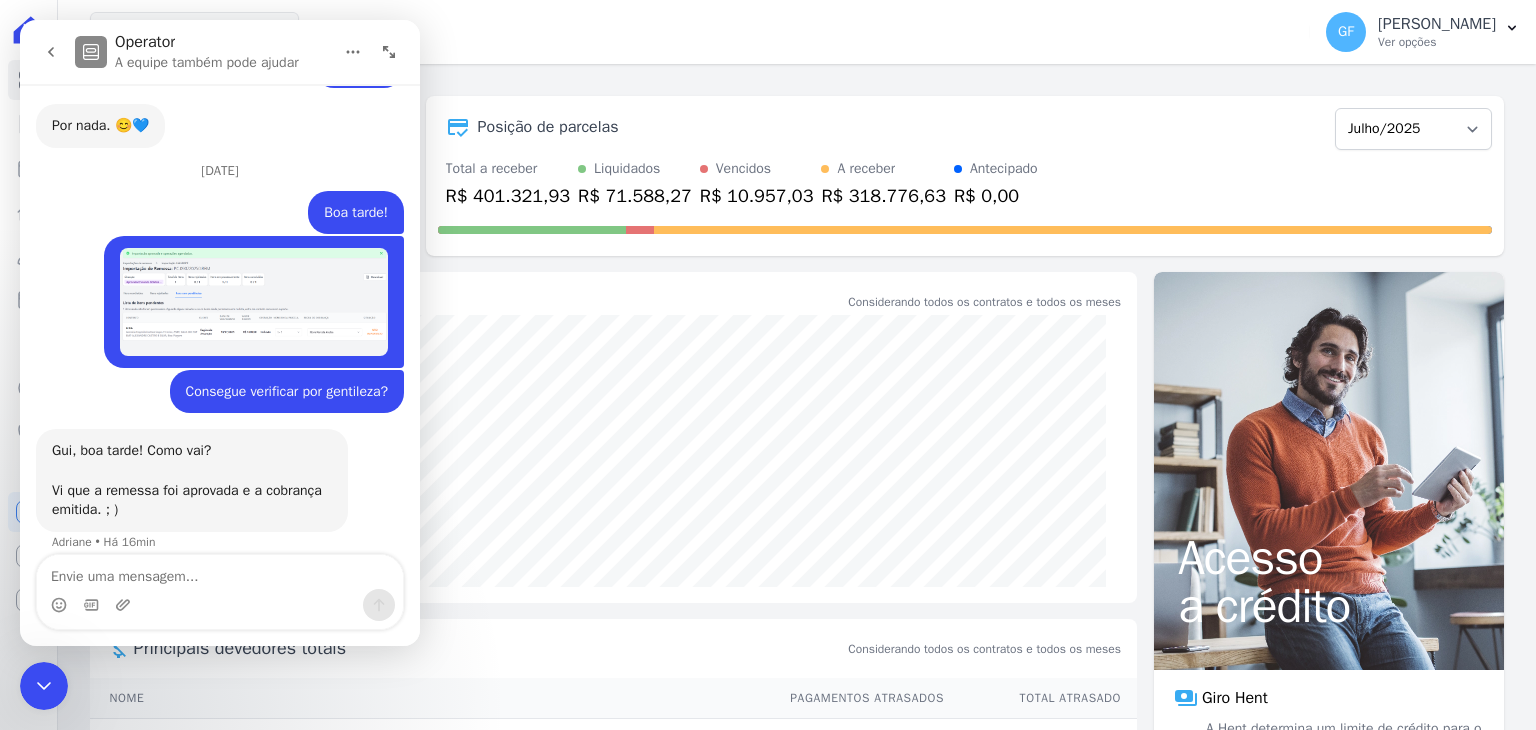 click at bounding box center [220, 572] 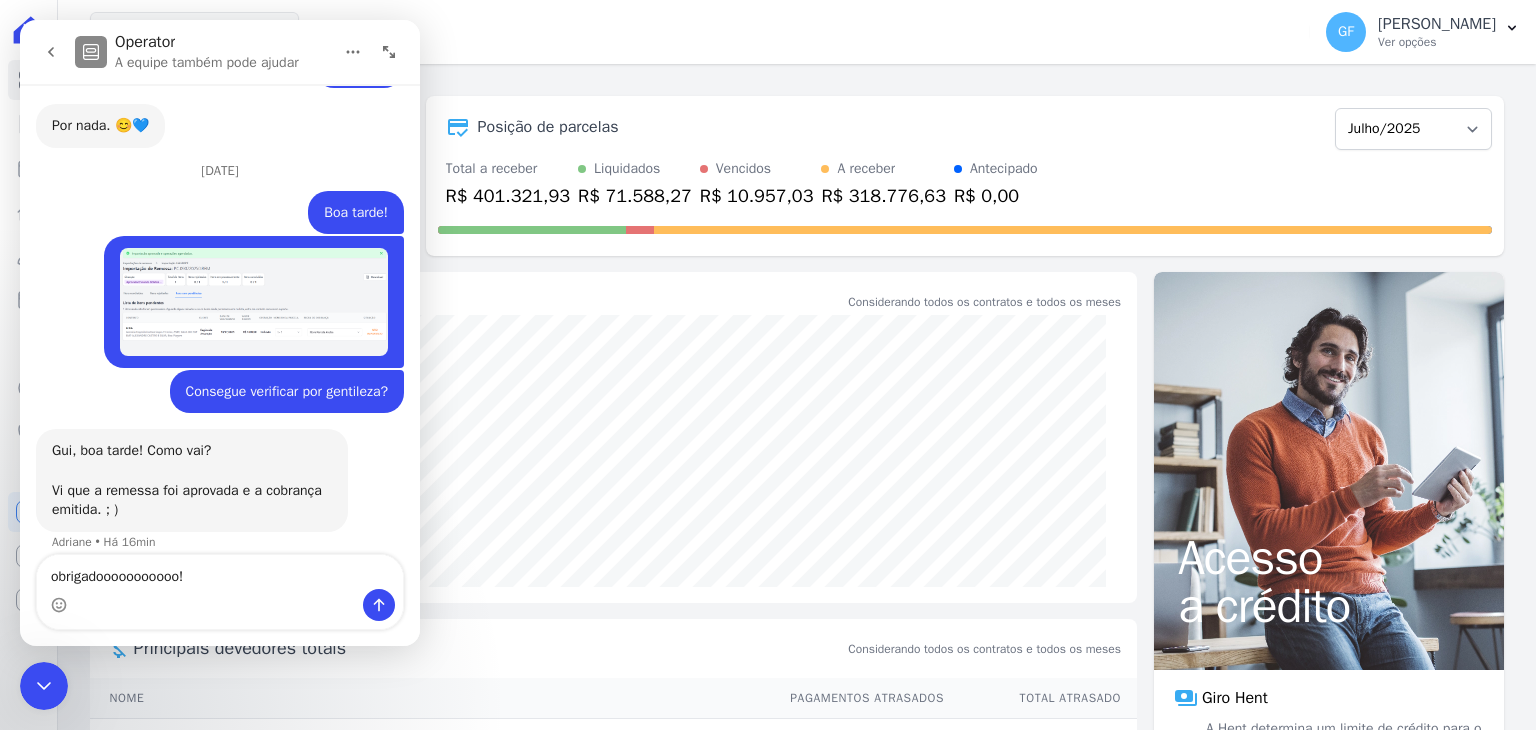 type on "obrigadooooooooooo!!" 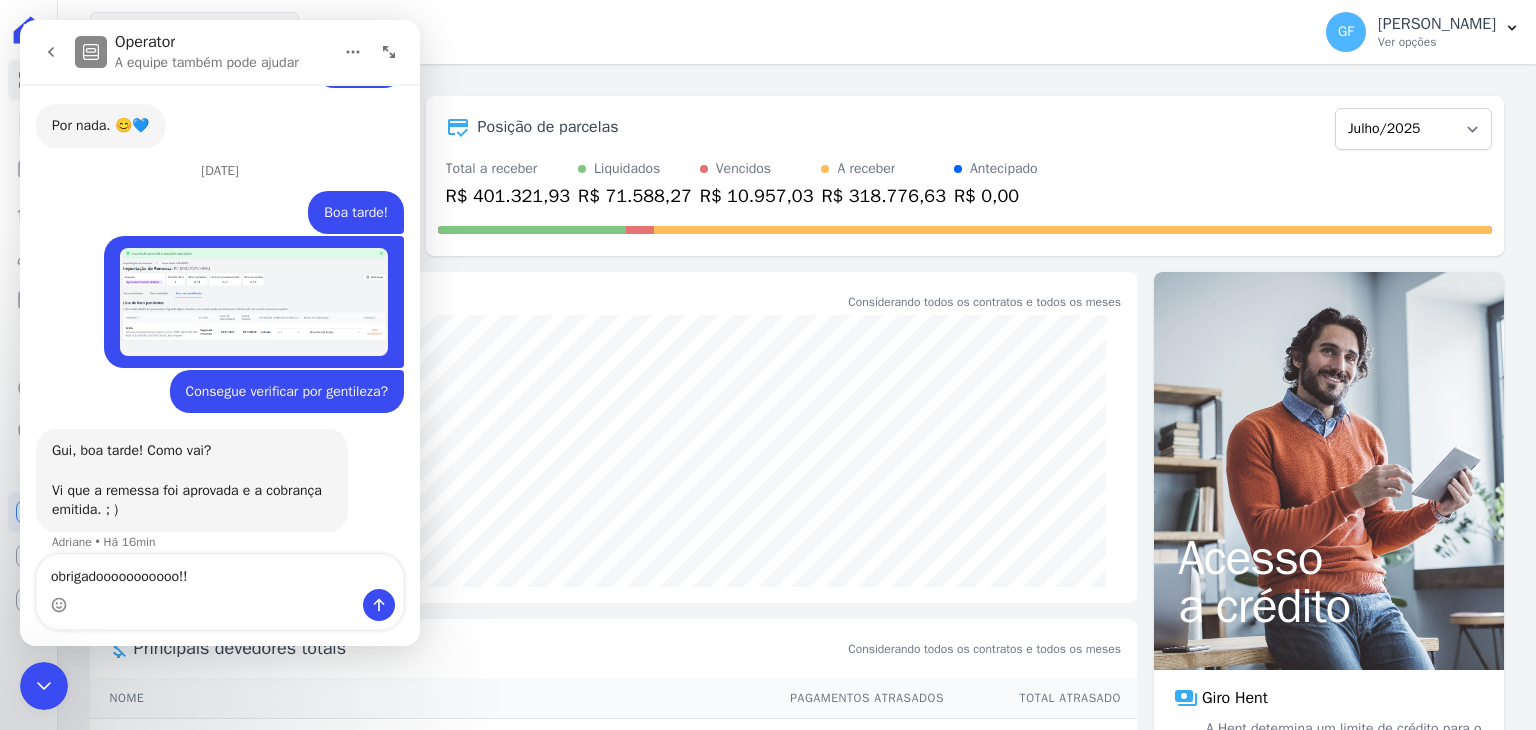 type 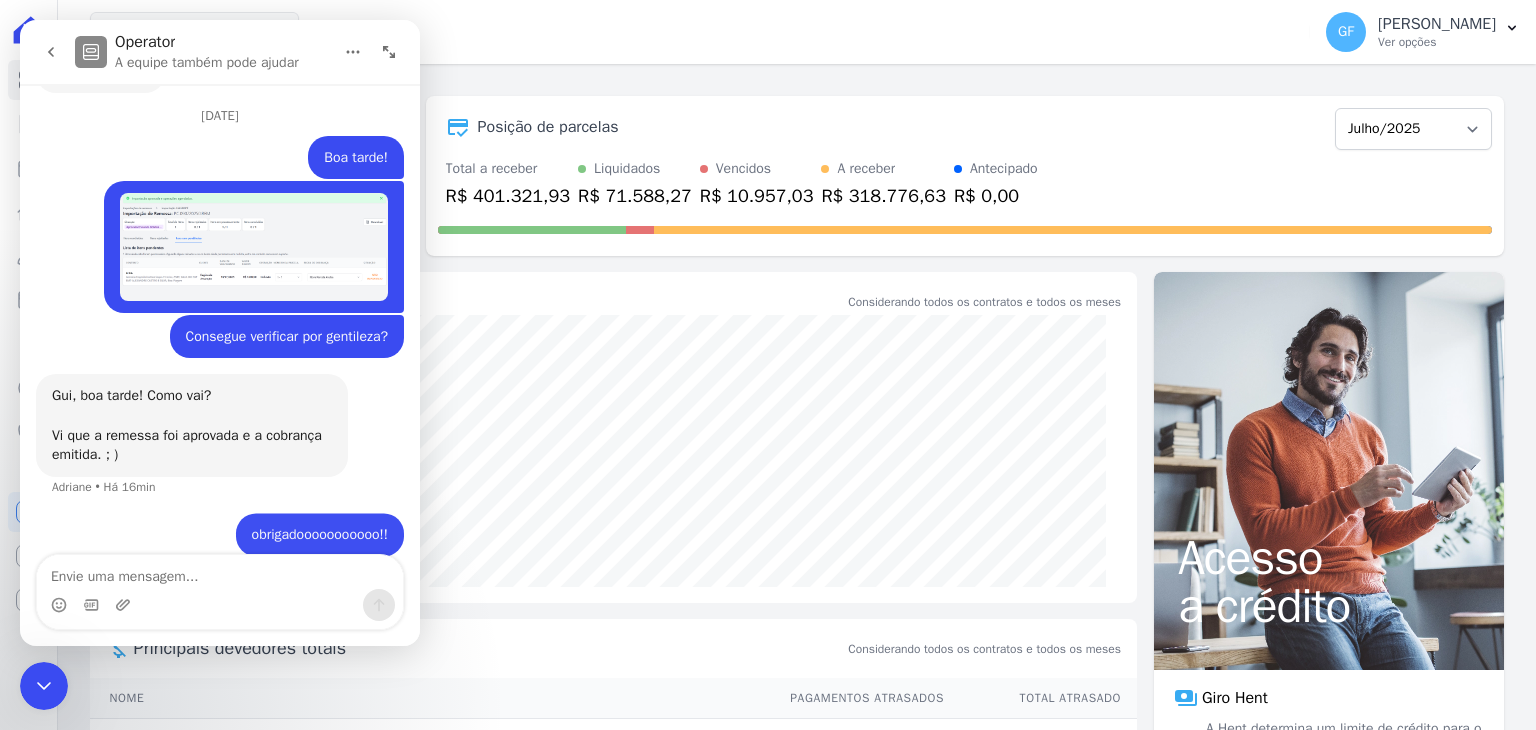scroll, scrollTop: 13532, scrollLeft: 0, axis: vertical 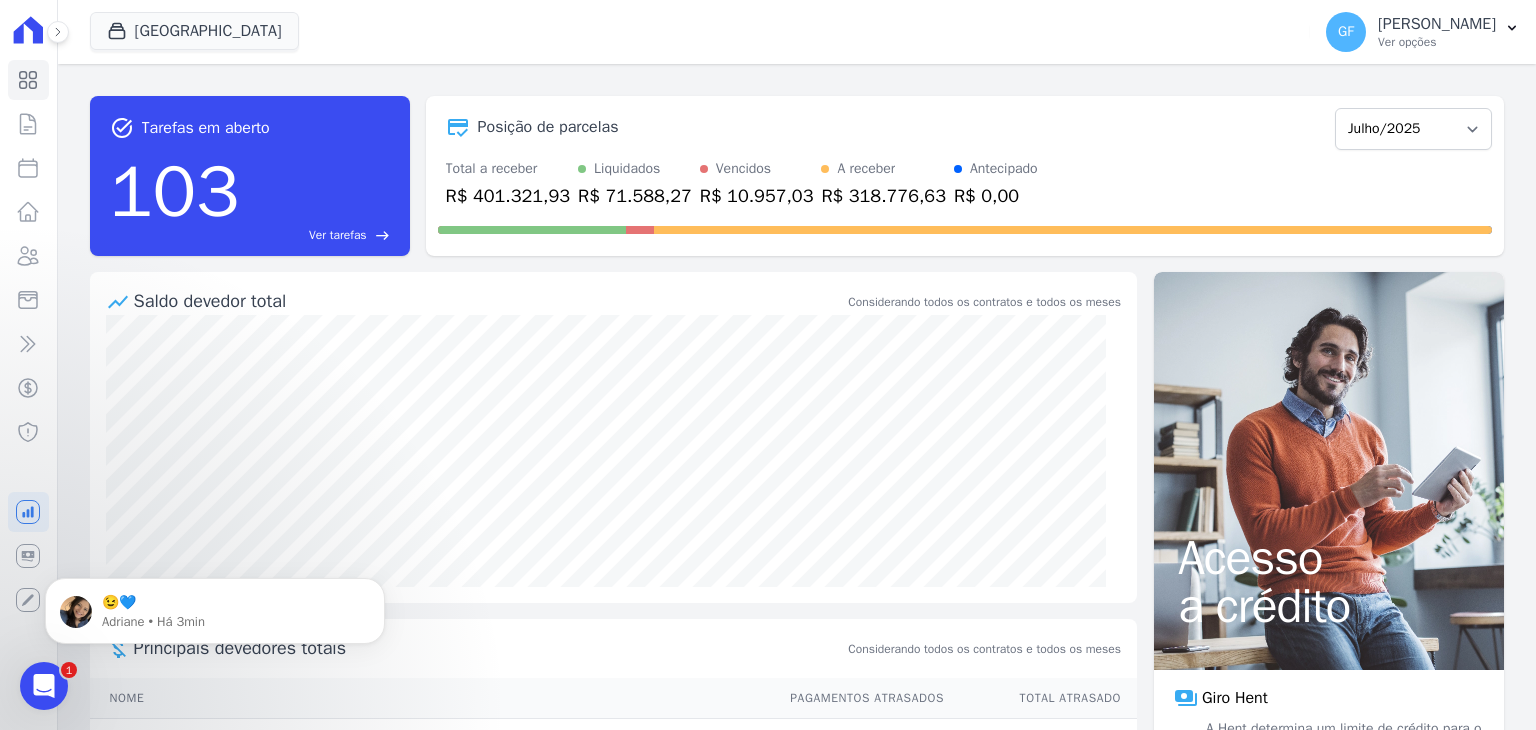 click at bounding box center (44, 686) 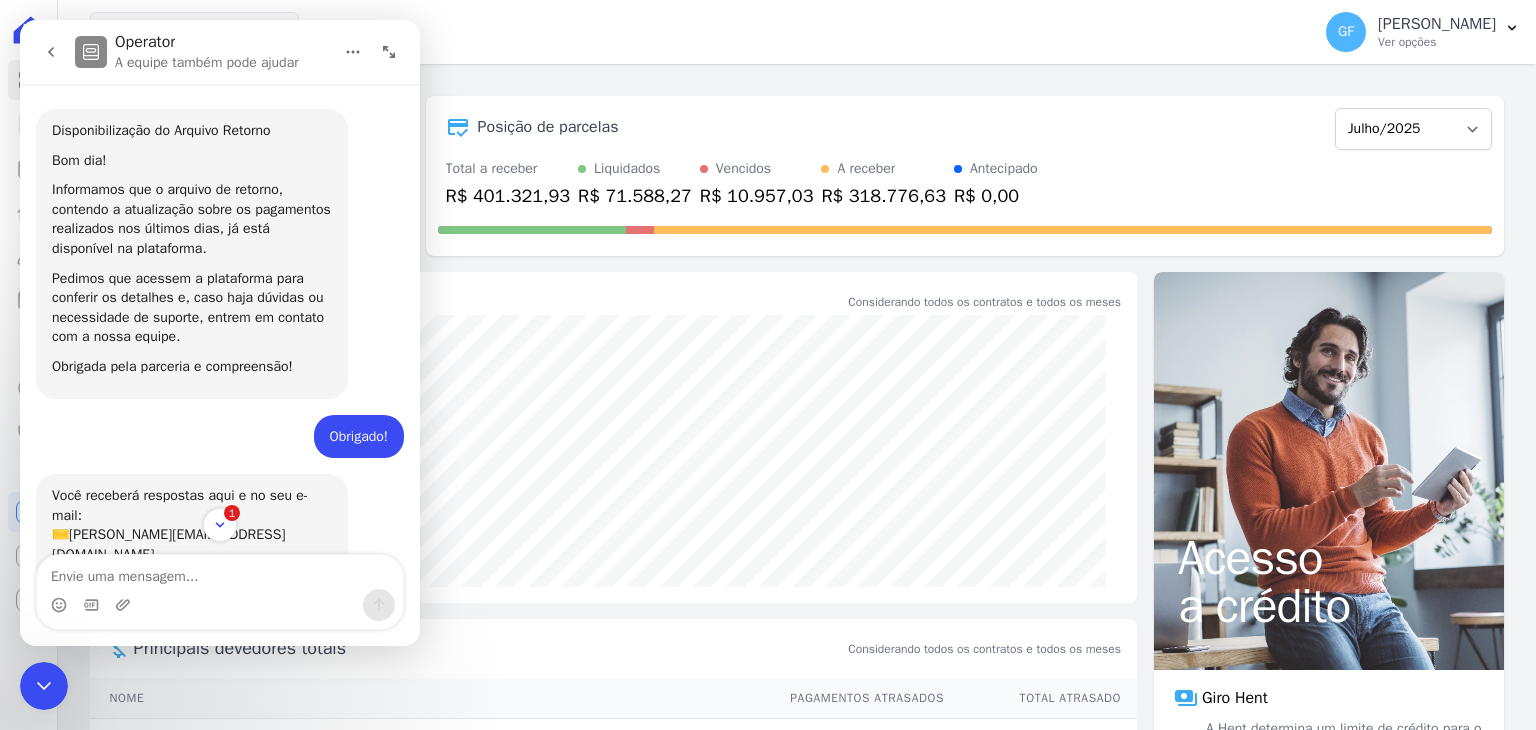 scroll, scrollTop: 3, scrollLeft: 0, axis: vertical 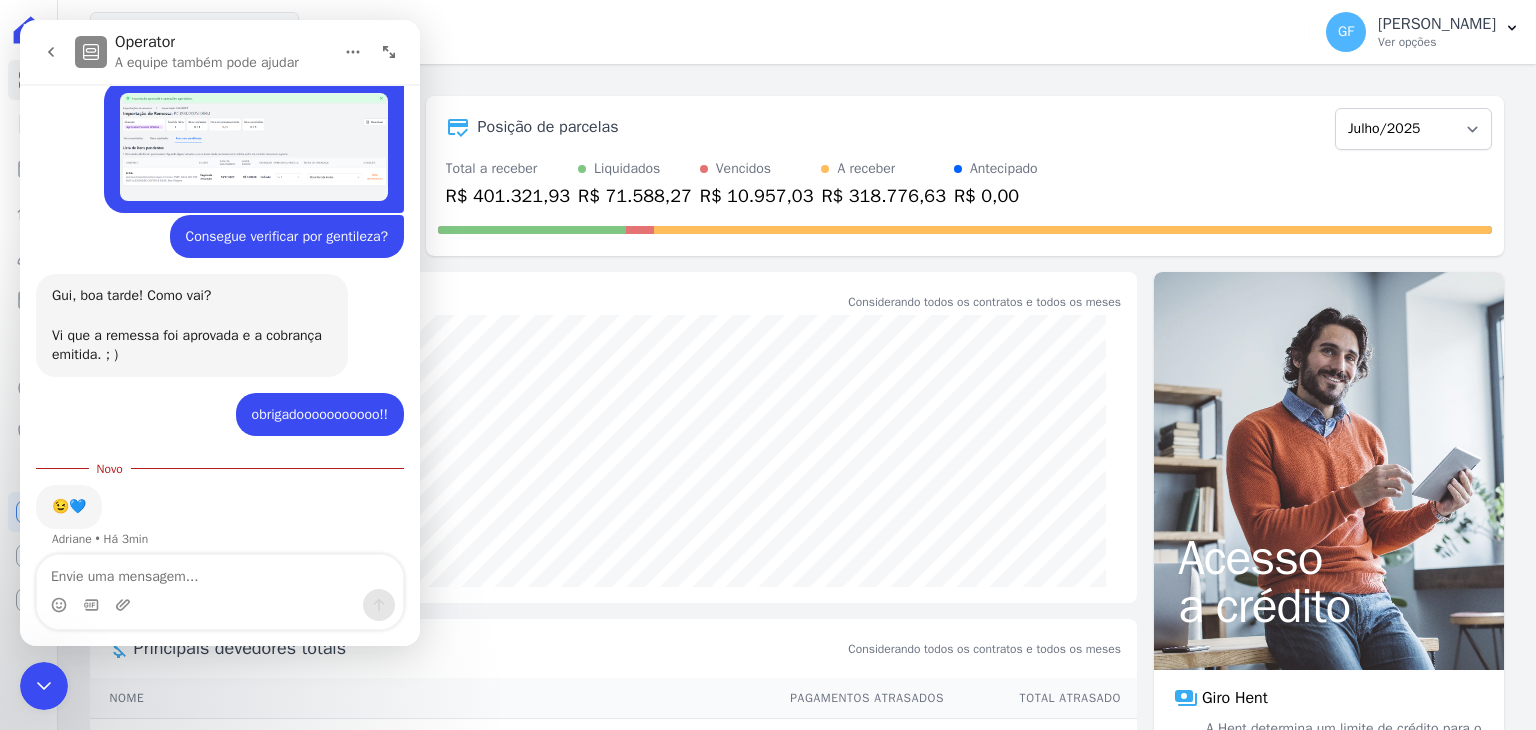 click at bounding box center (44, 686) 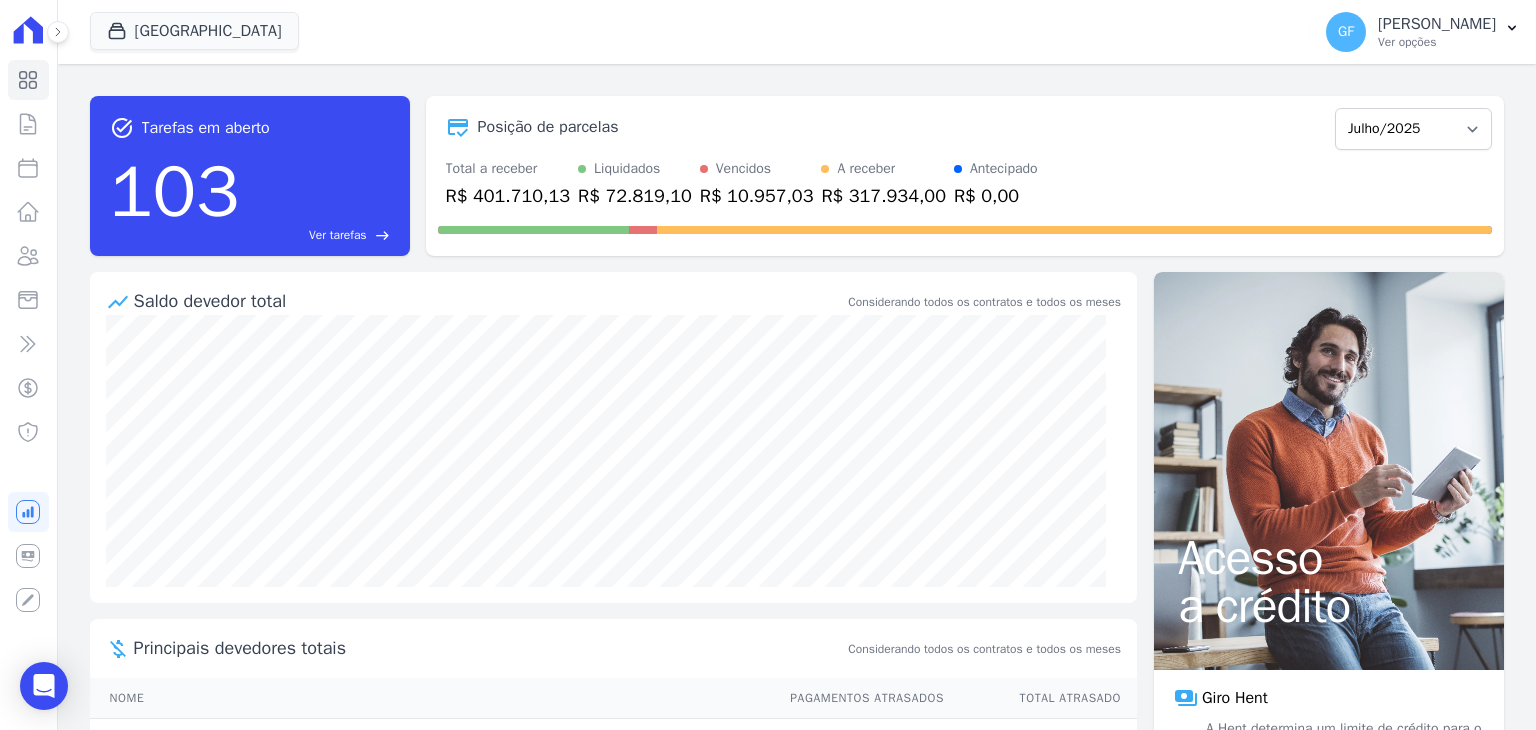 scroll, scrollTop: 0, scrollLeft: 0, axis: both 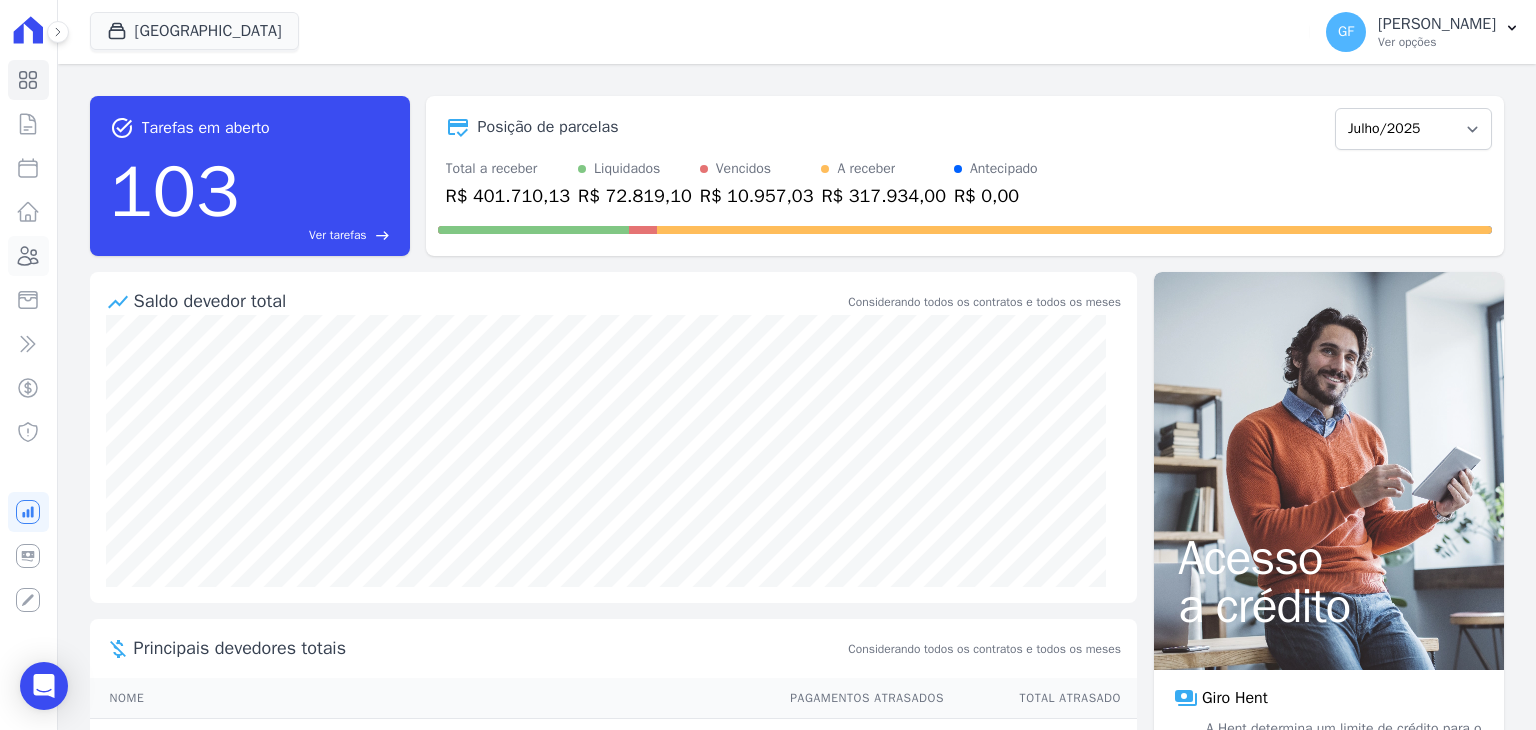 click 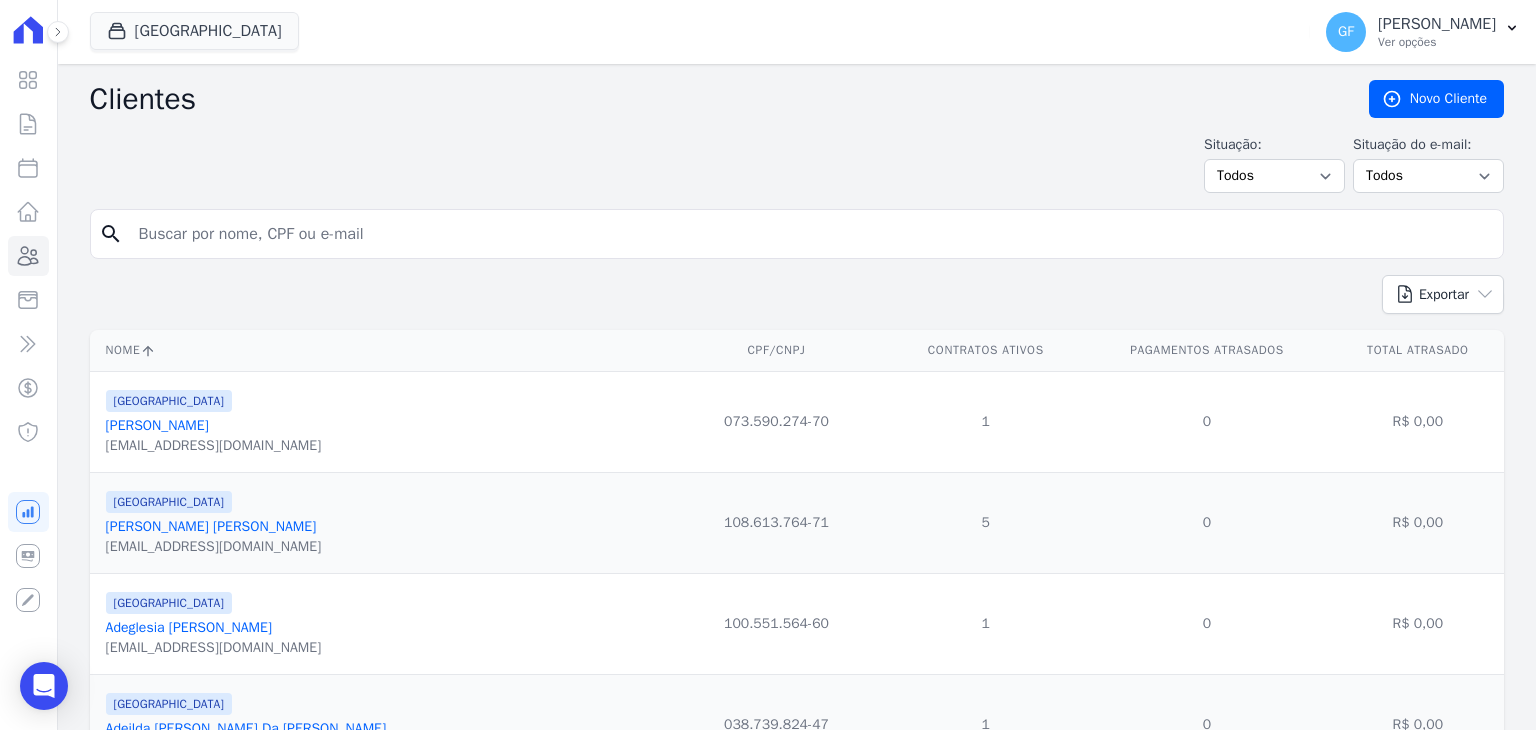 click at bounding box center (811, 234) 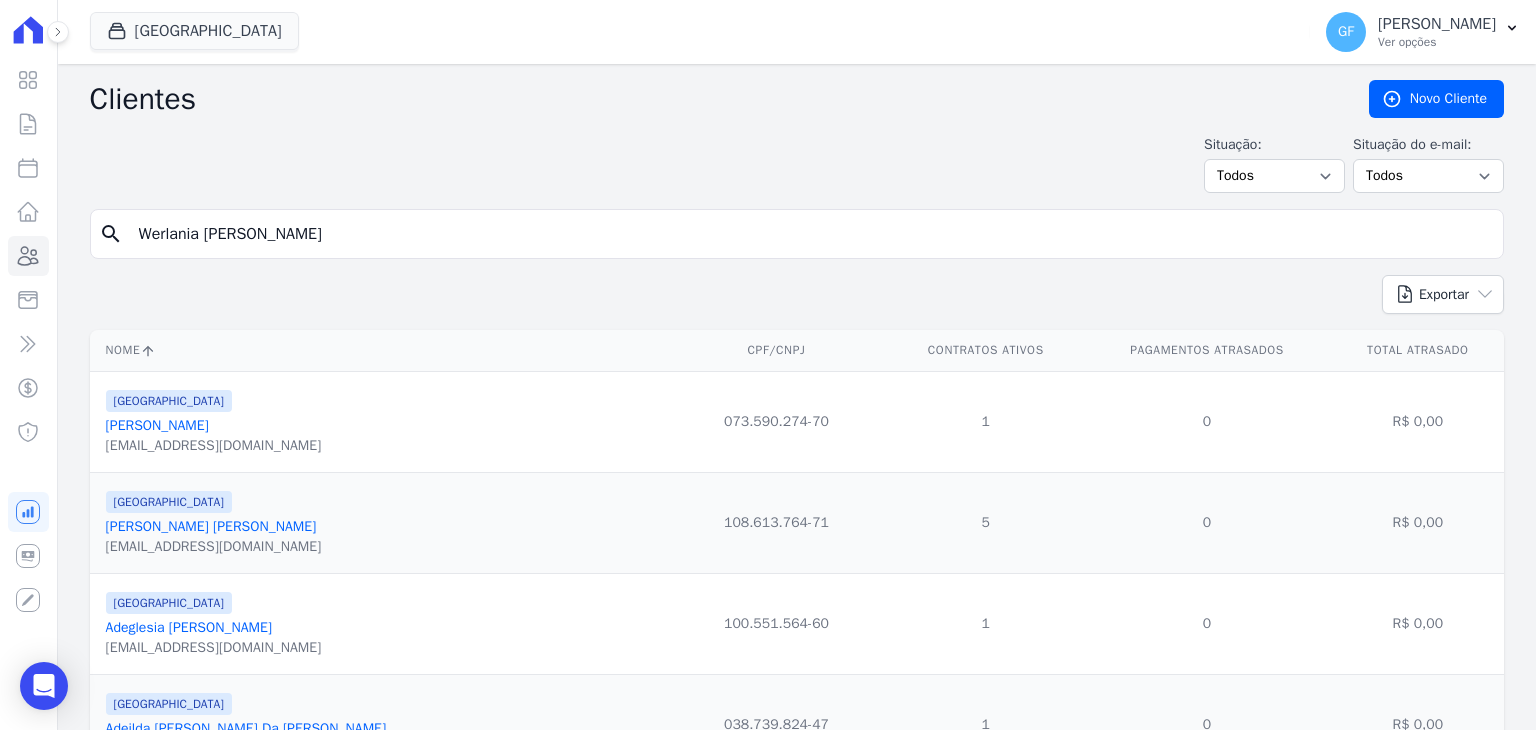 type on "Werlania Galindo de Farias" 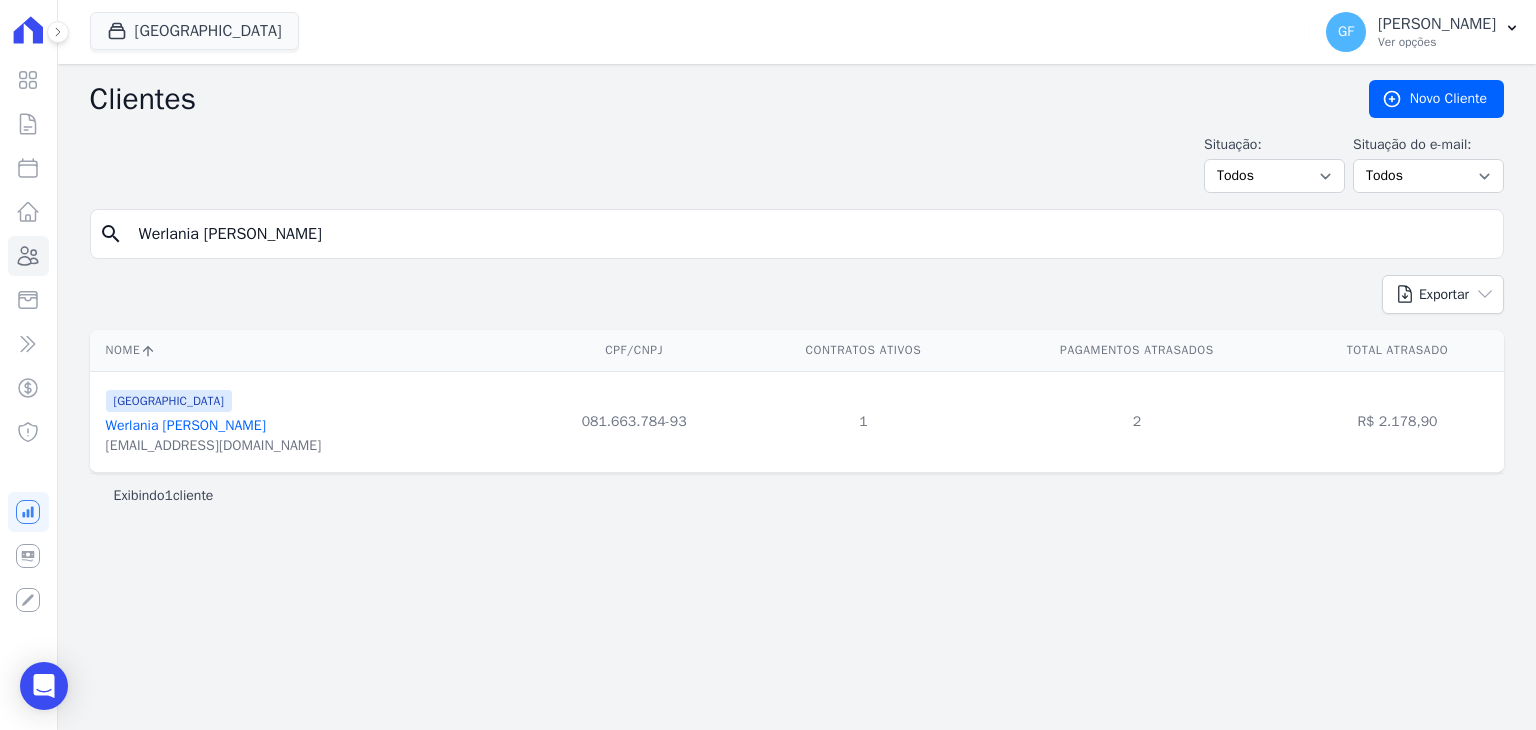 click on "Werlania Galindo De Farias" at bounding box center (186, 425) 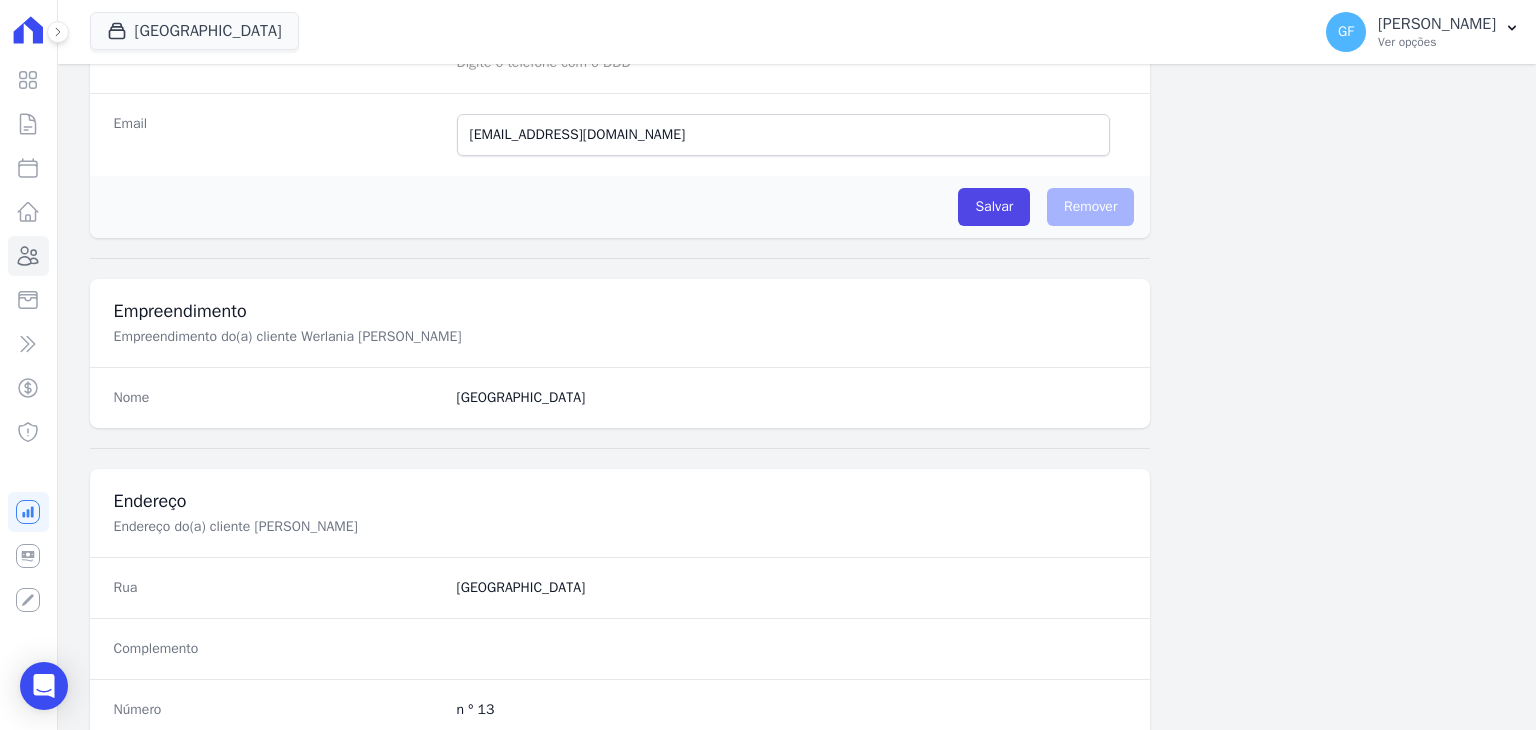 scroll, scrollTop: 1135, scrollLeft: 0, axis: vertical 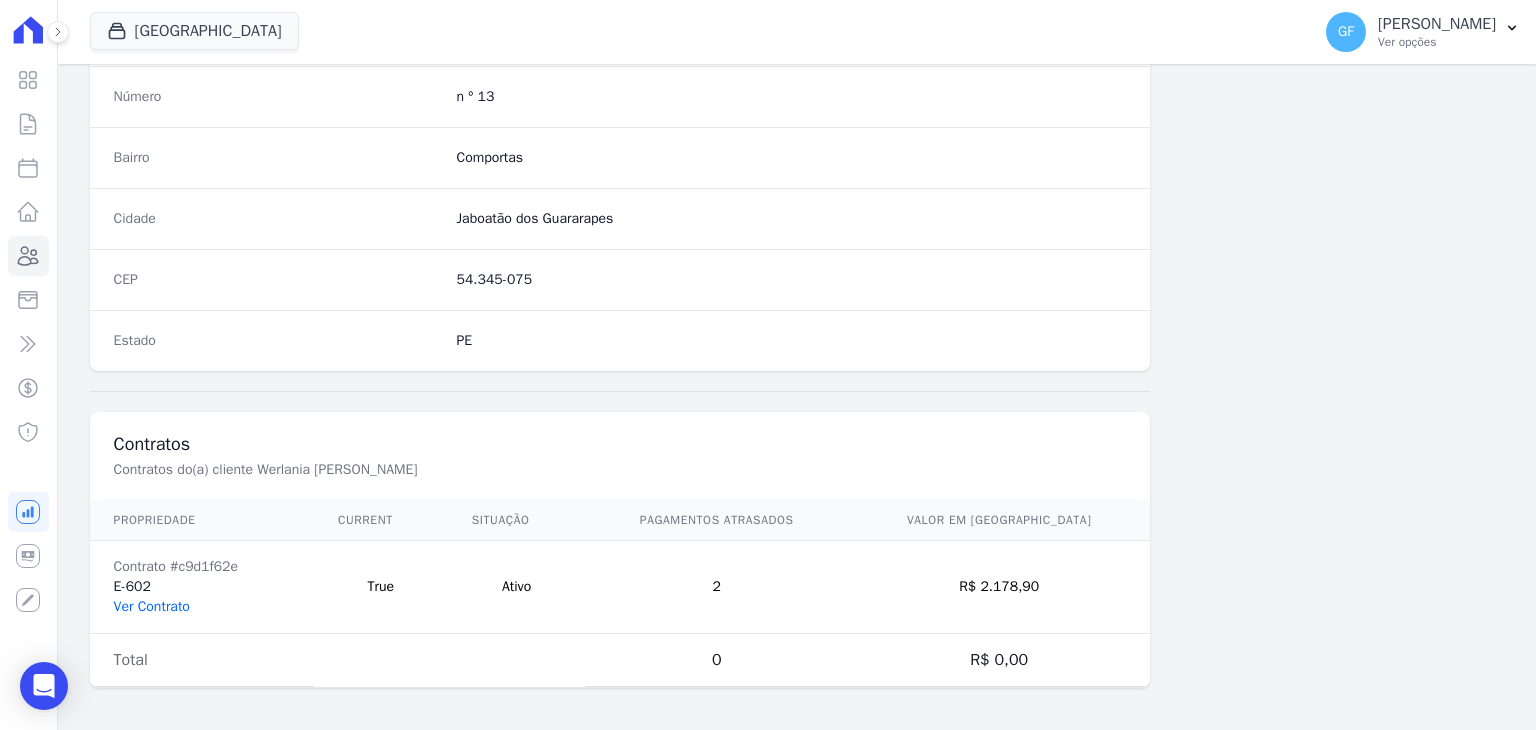 click on "Ver Contrato" at bounding box center (152, 606) 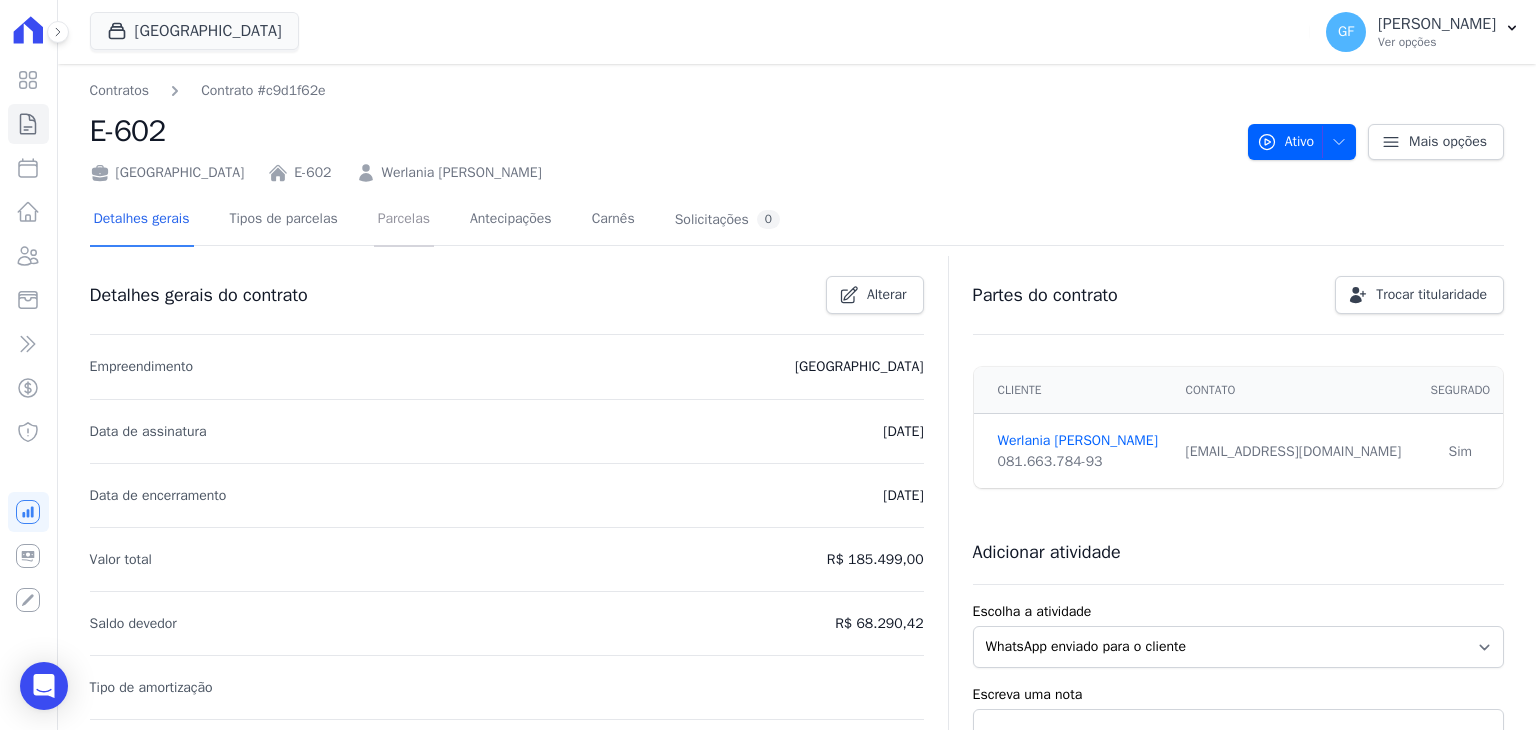 click on "Parcelas" at bounding box center (404, 220) 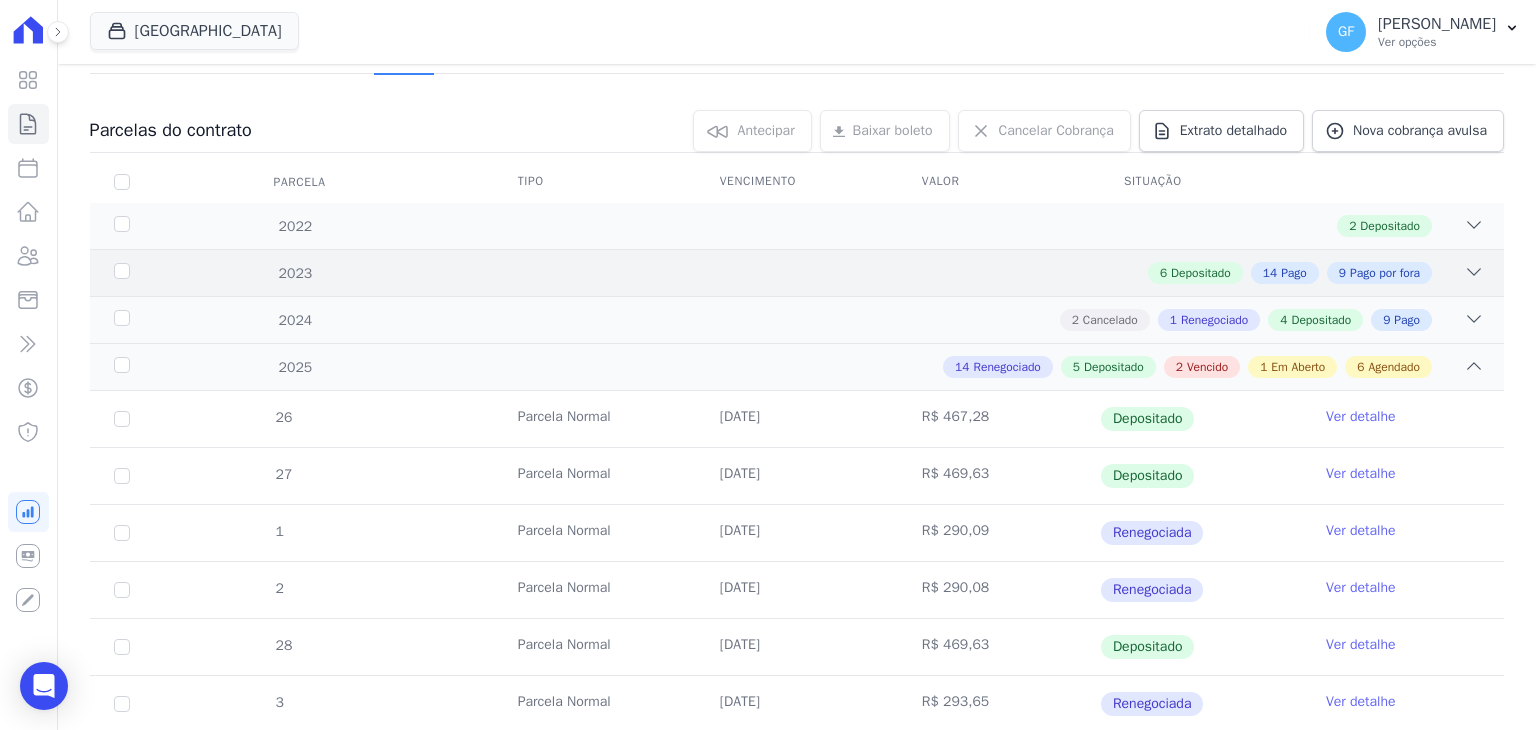 scroll, scrollTop: 200, scrollLeft: 0, axis: vertical 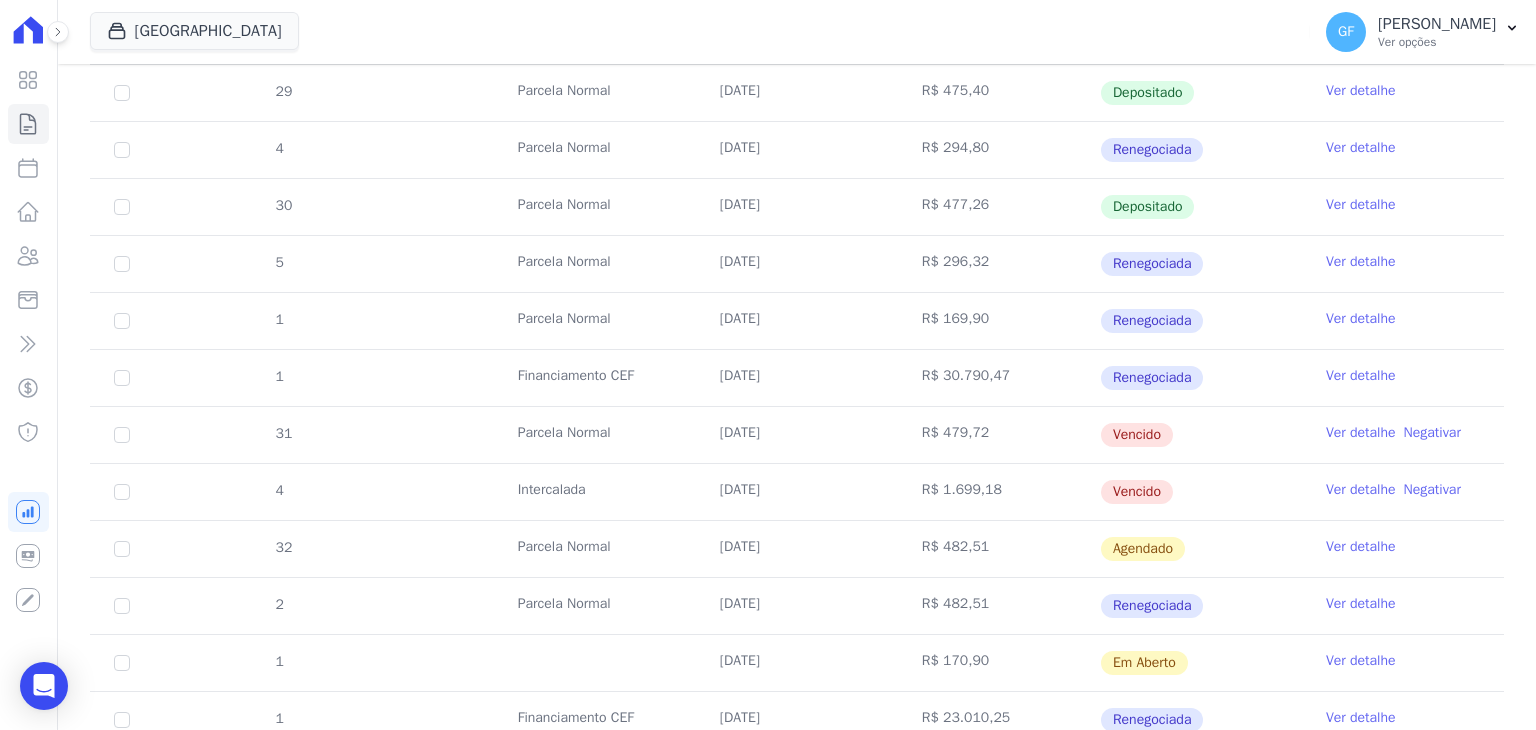 drag, startPoint x: 716, startPoint y: 417, endPoint x: 1018, endPoint y: 430, distance: 302.27966 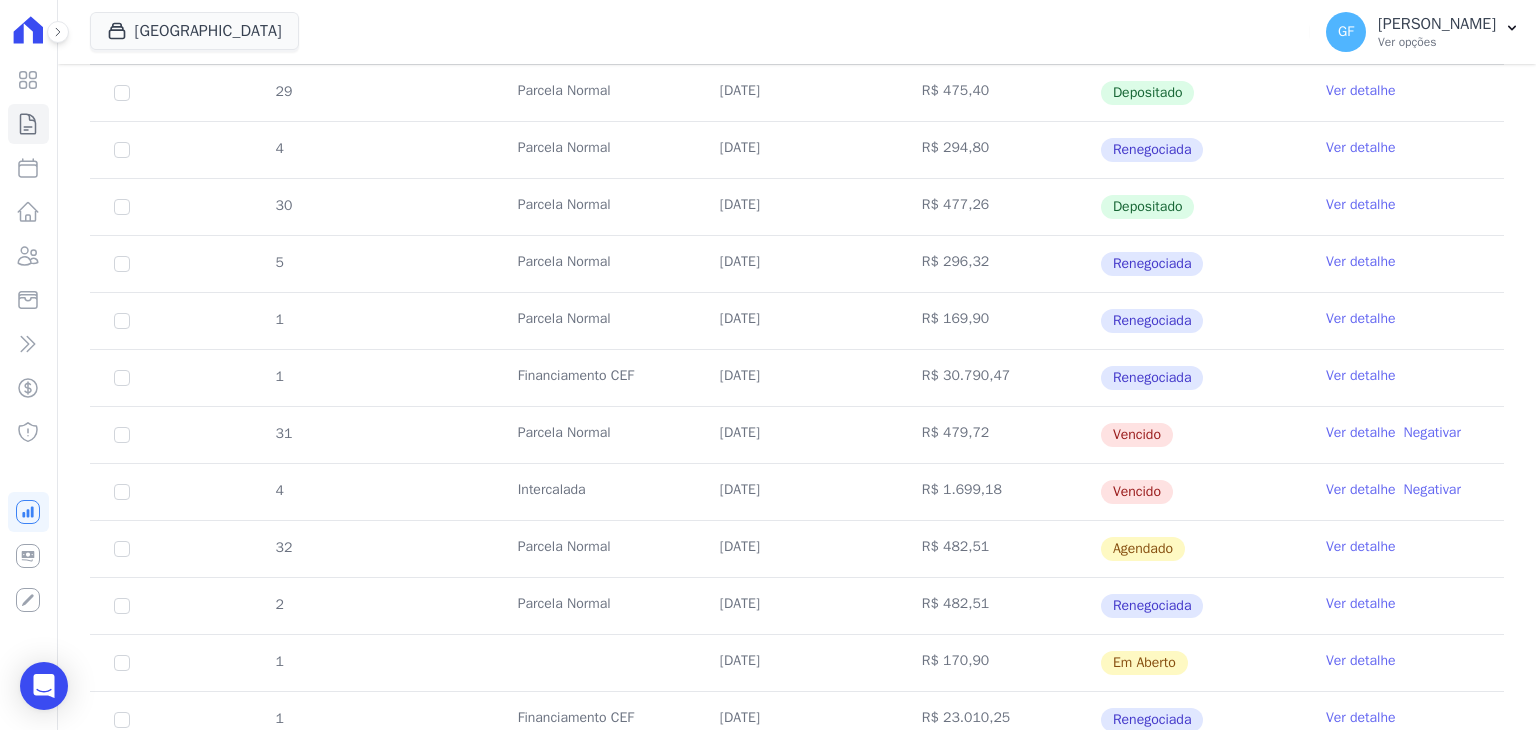 click on "Ver detalhe" at bounding box center (1361, 661) 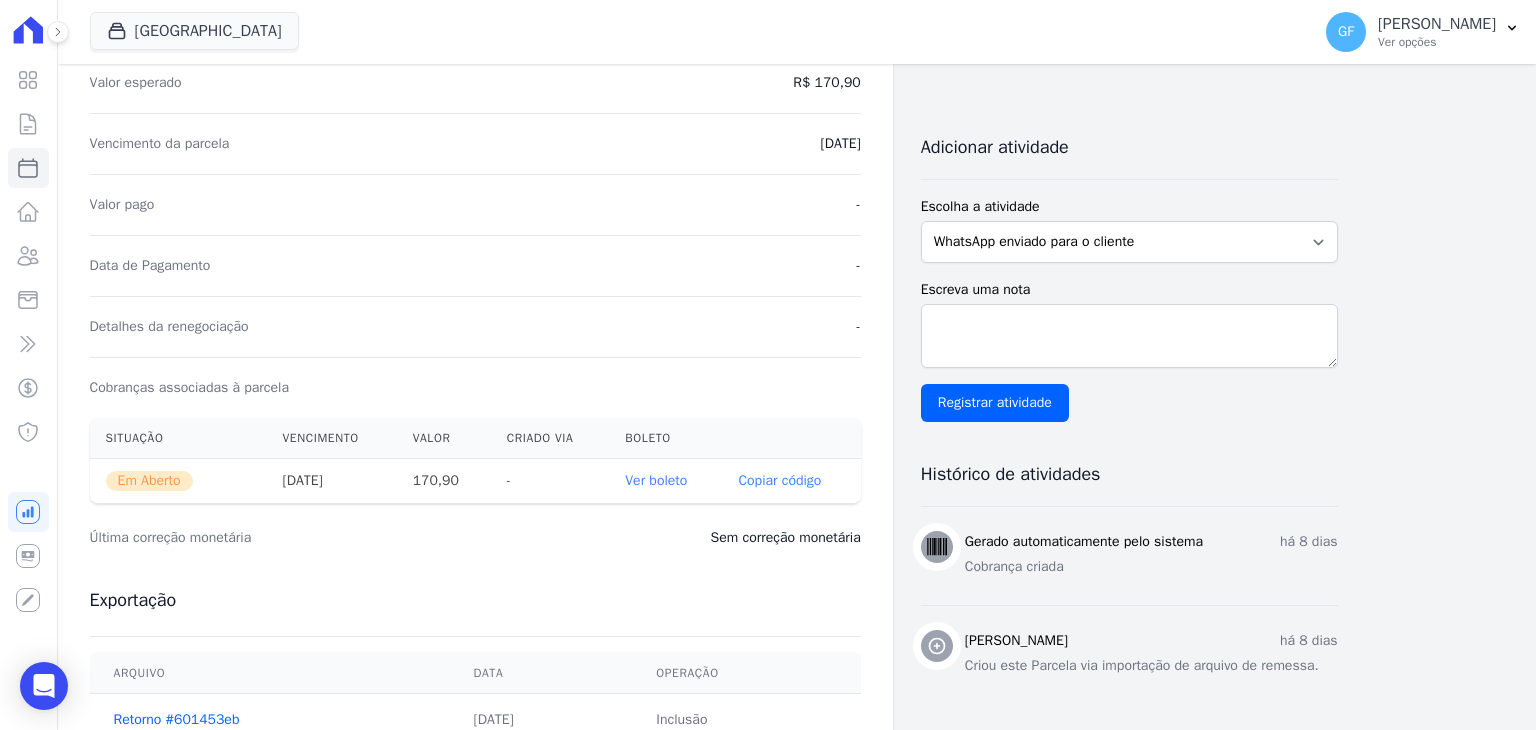 scroll, scrollTop: 400, scrollLeft: 0, axis: vertical 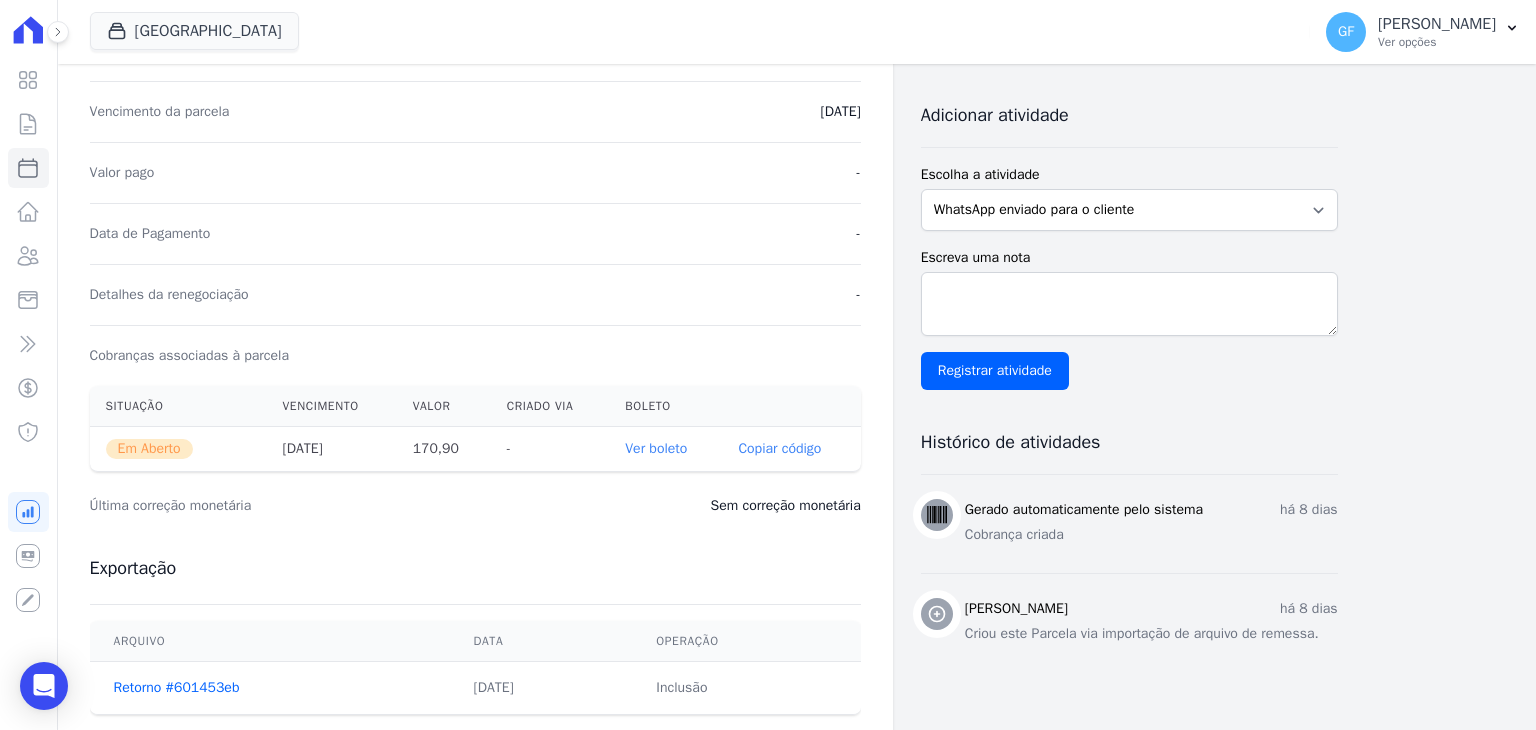 click on "Ver boleto" at bounding box center (656, 448) 